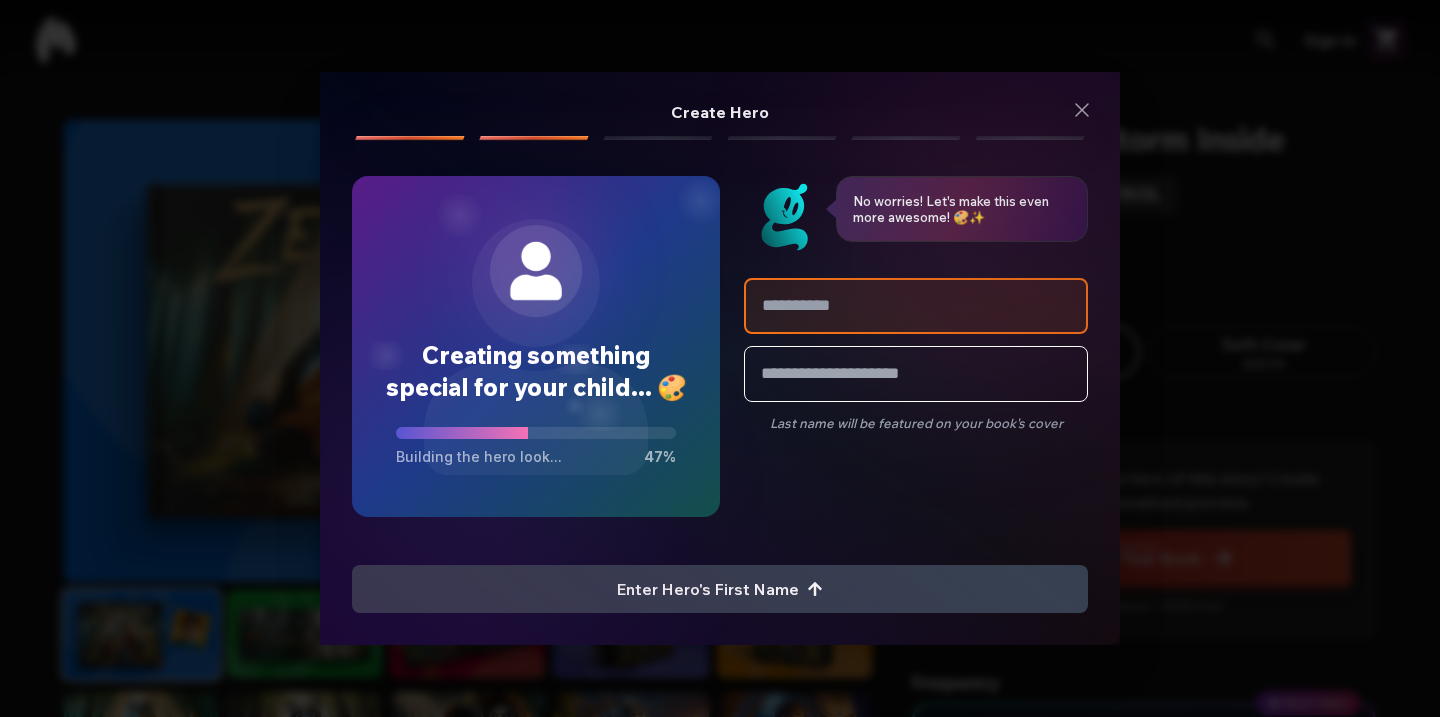 scroll, scrollTop: 0, scrollLeft: 0, axis: both 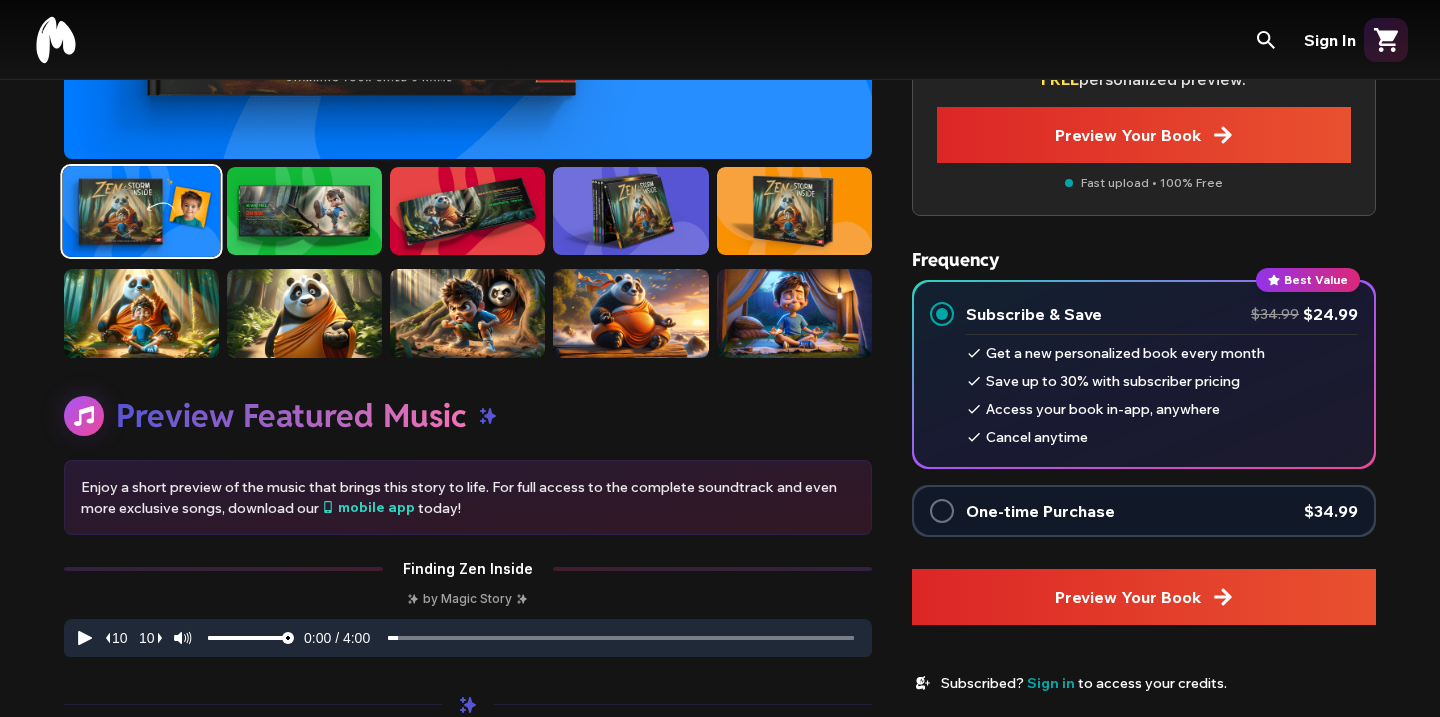 click at bounding box center (942, 511) 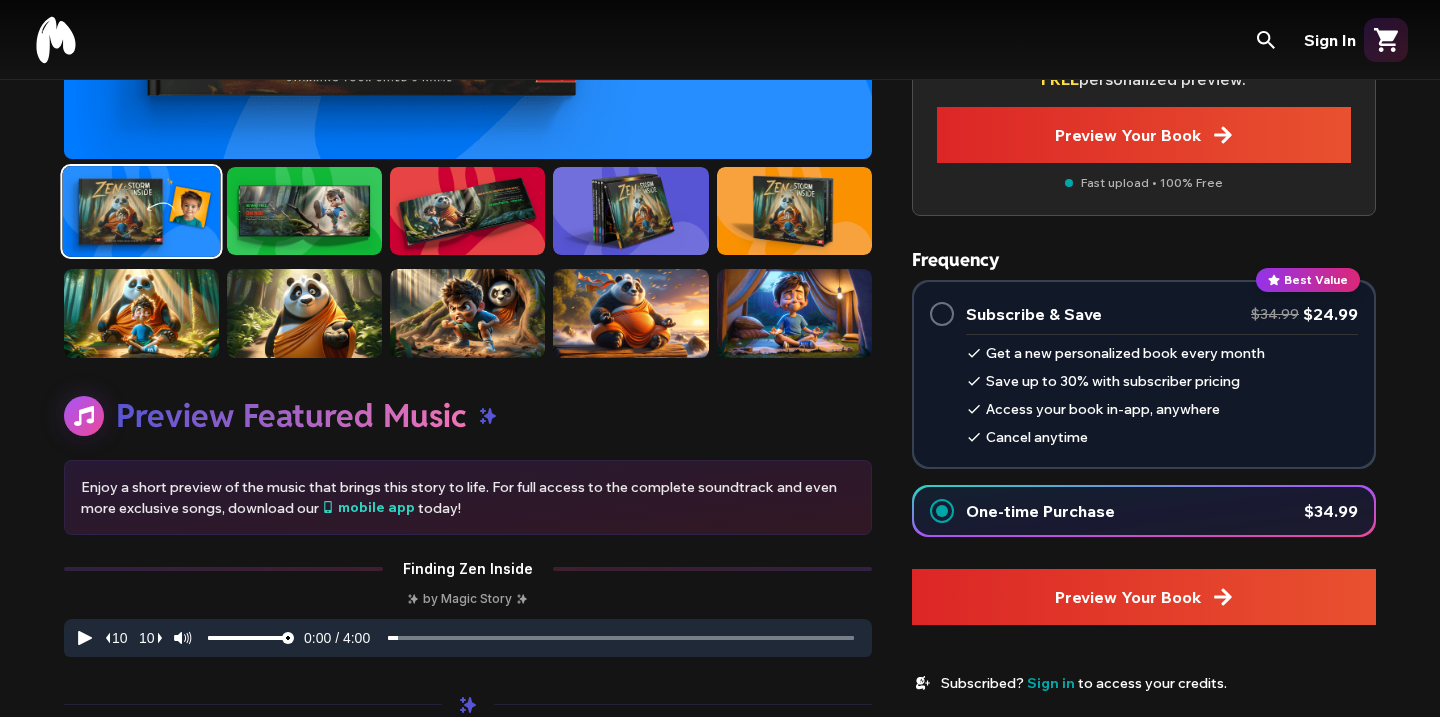 click on "Preview Your Book" at bounding box center [1144, 597] 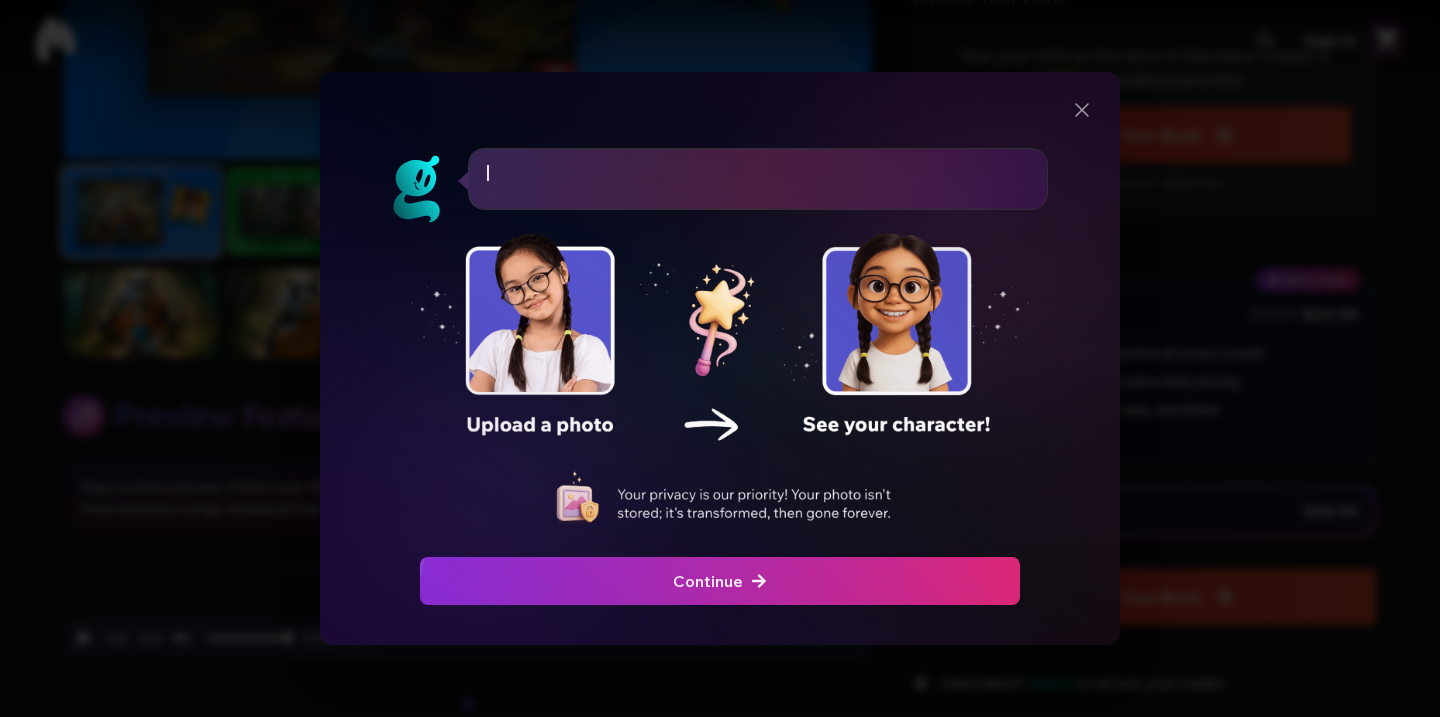 scroll, scrollTop: 0, scrollLeft: 0, axis: both 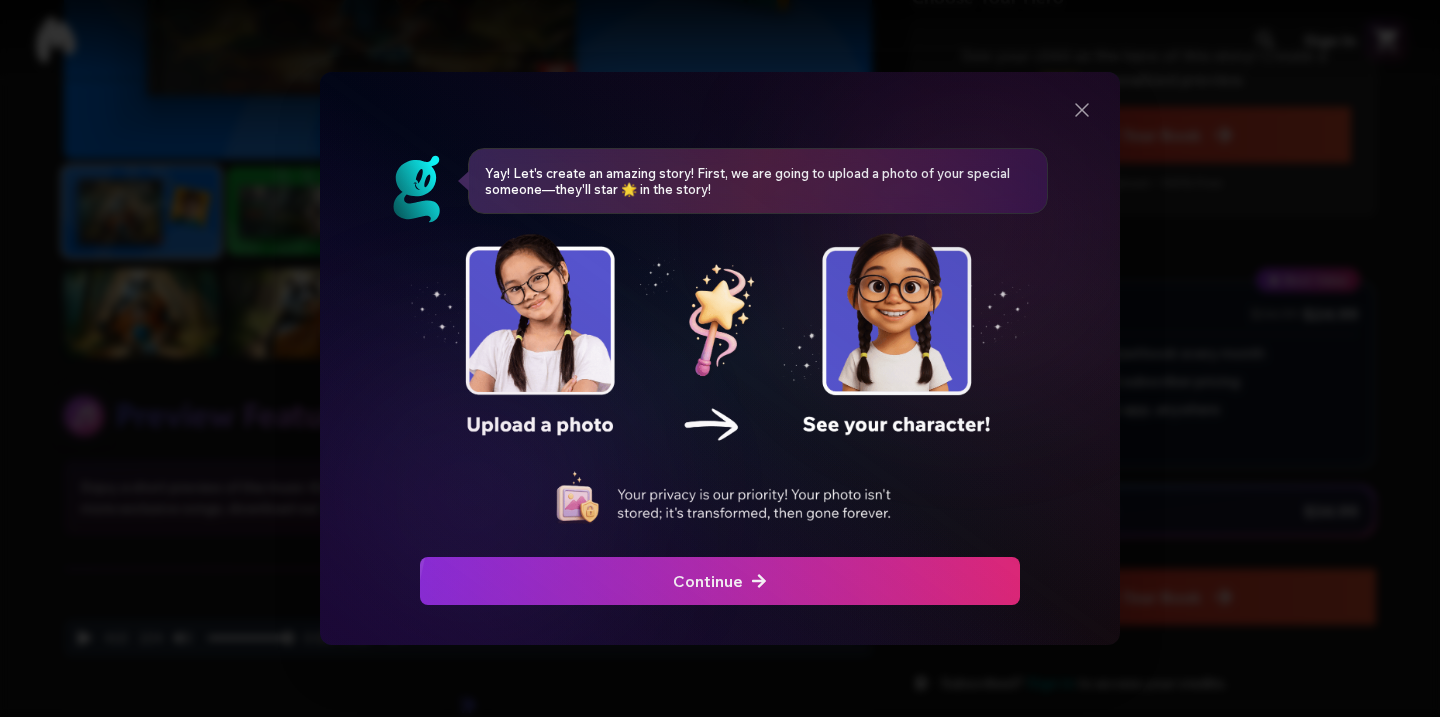 click at bounding box center [720, 581] 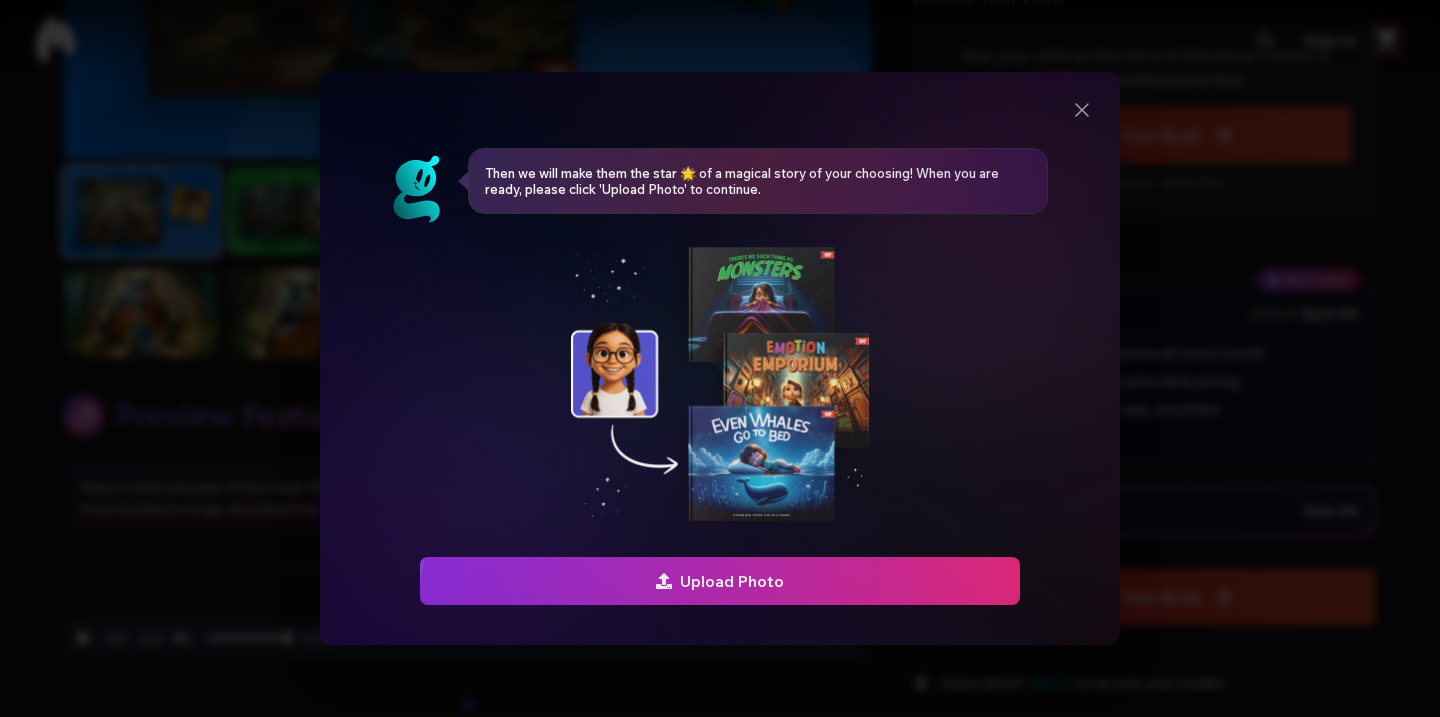click at bounding box center (720, 581) 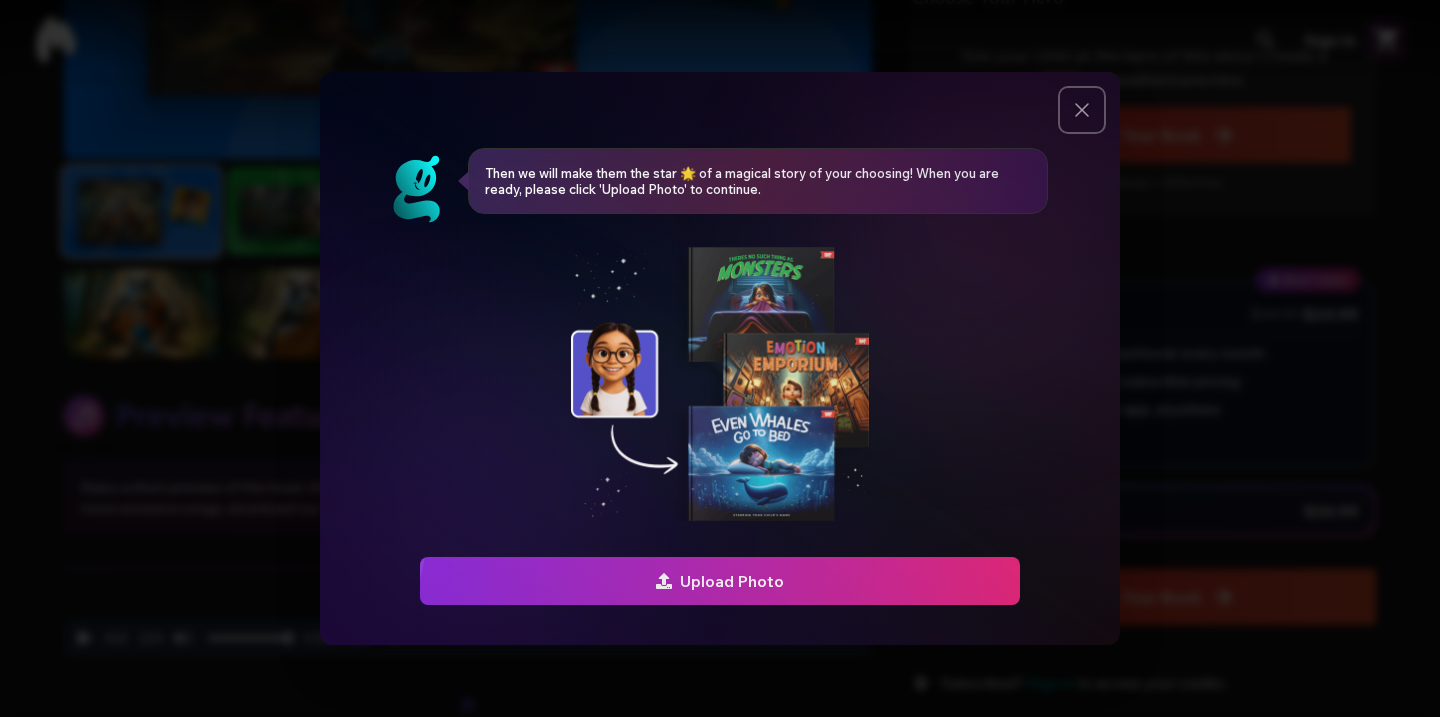 click 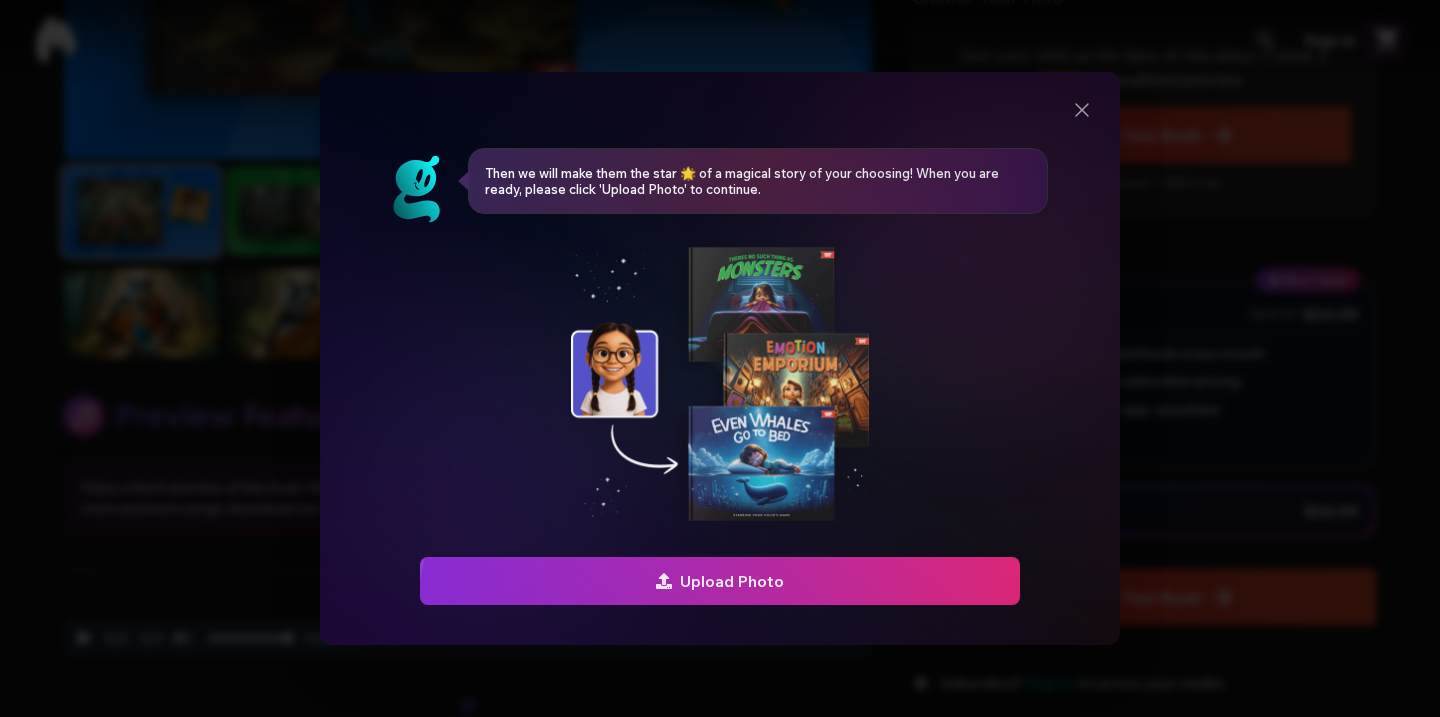 scroll, scrollTop: 423, scrollLeft: 0, axis: vertical 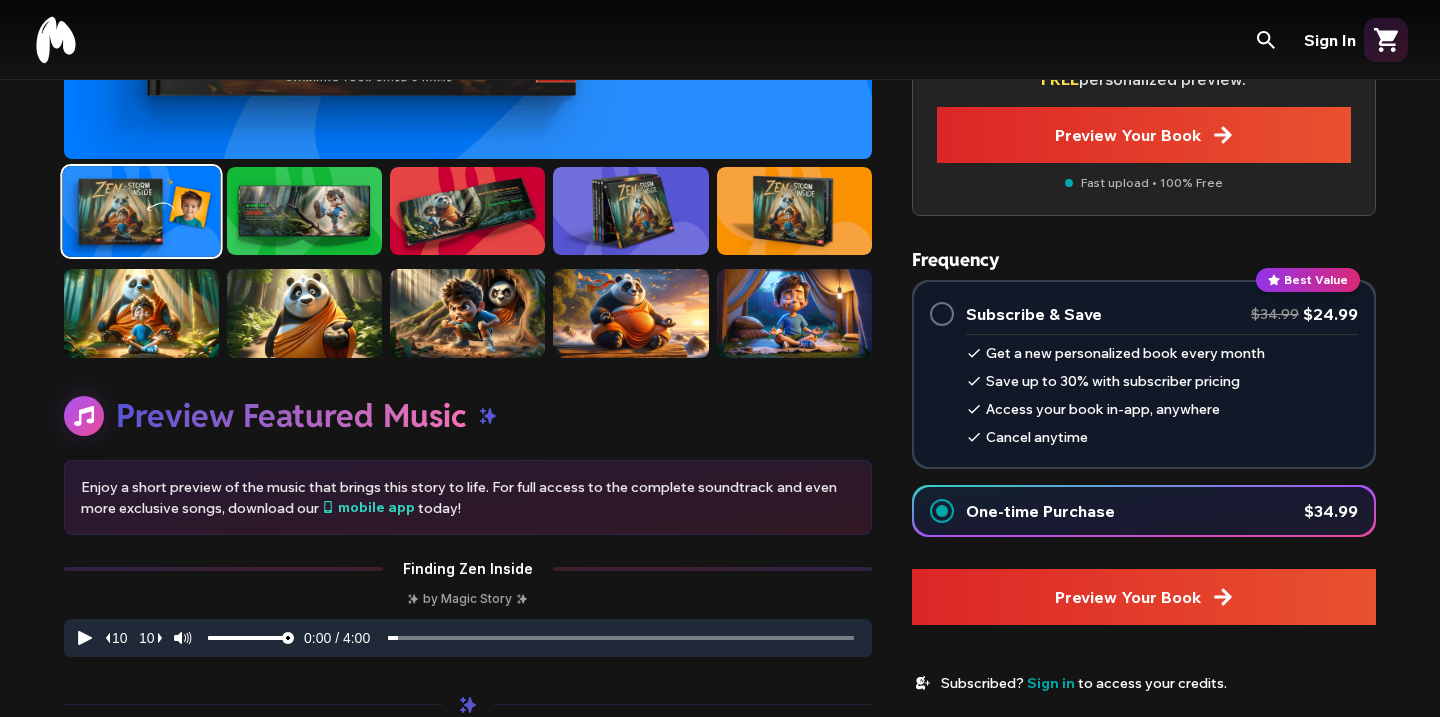 click on "Preview Your Book" at bounding box center (1144, 597) 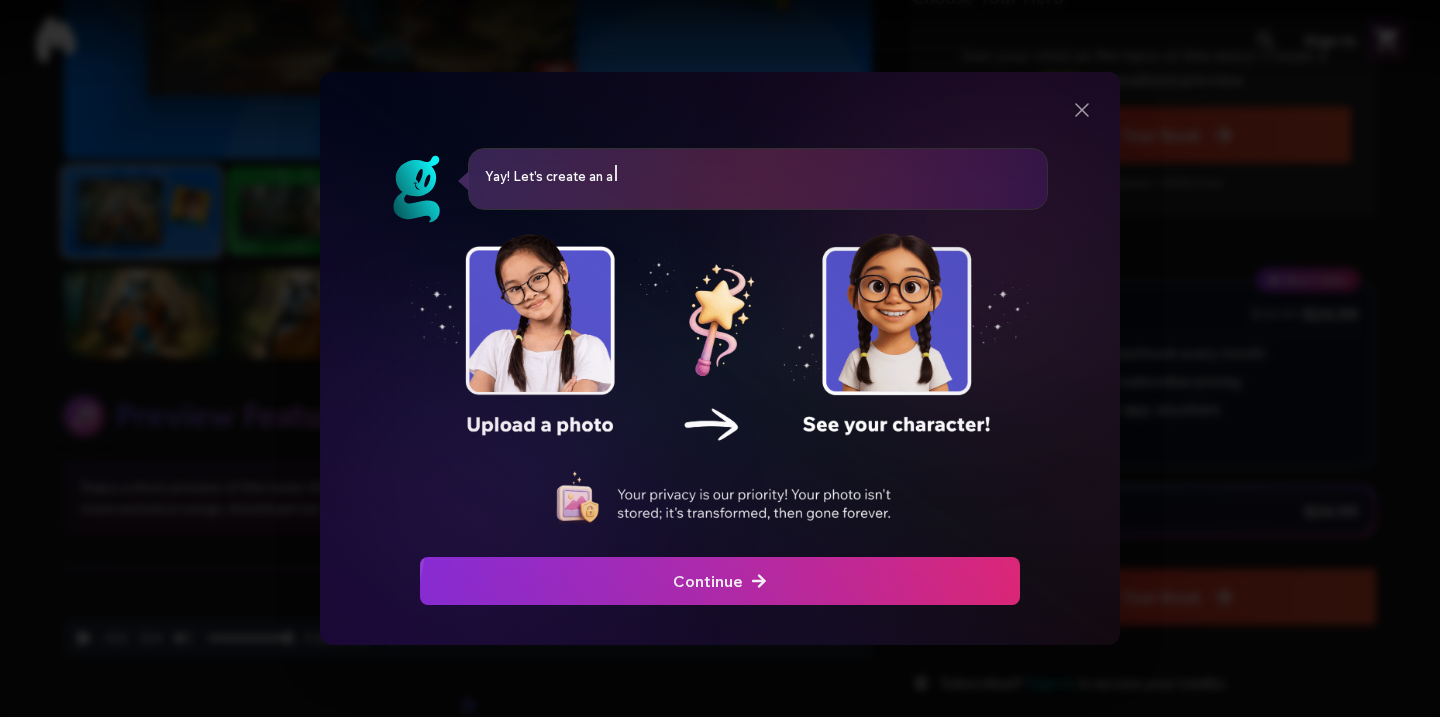 scroll, scrollTop: 0, scrollLeft: 0, axis: both 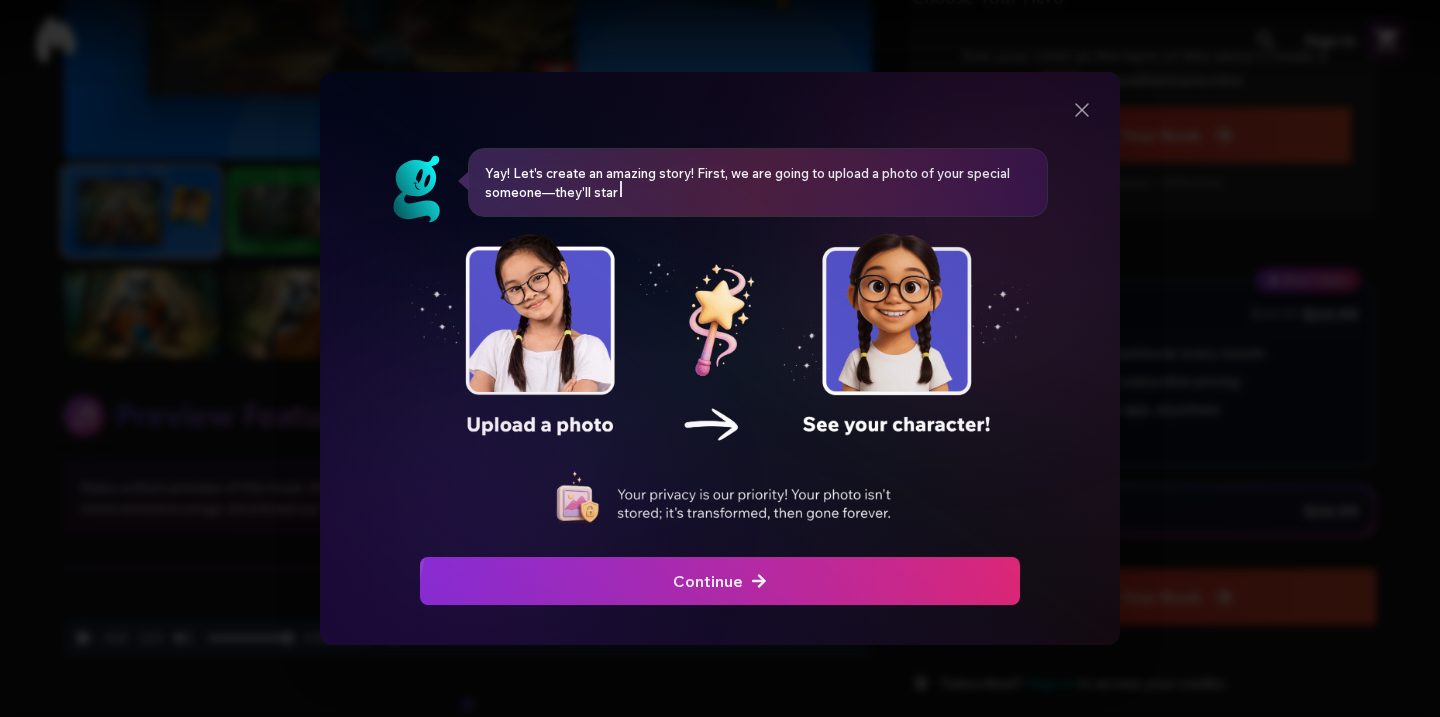click at bounding box center [720, 581] 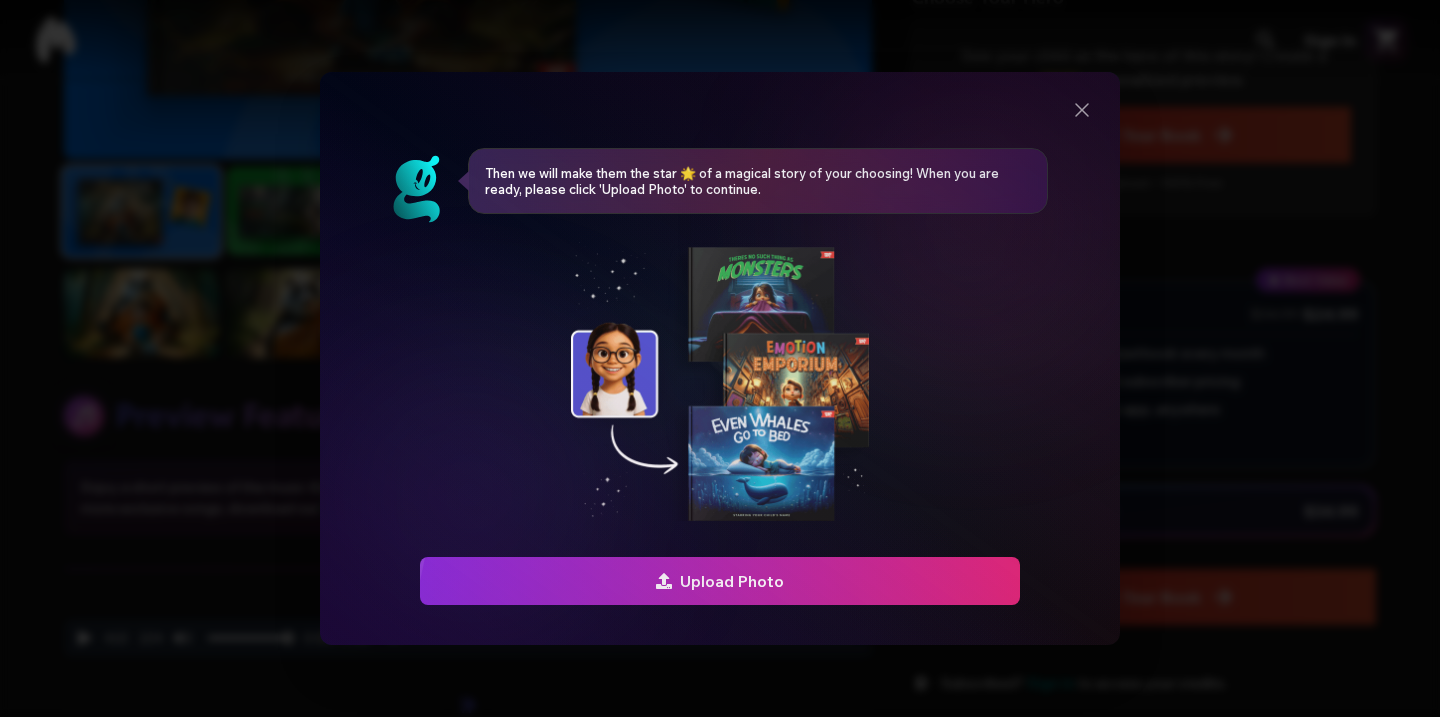 click on "Upload Photo" at bounding box center (720, 581) 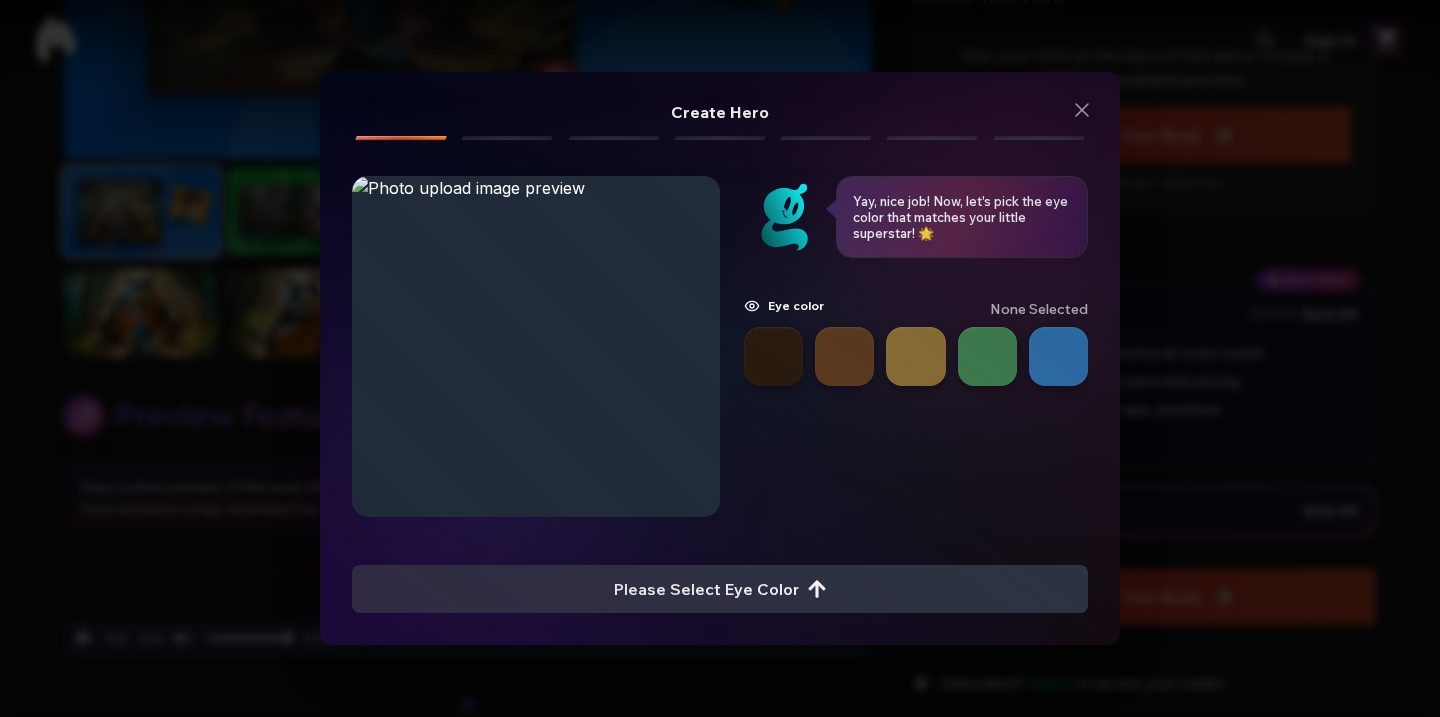 drag, startPoint x: 646, startPoint y: 423, endPoint x: 612, endPoint y: 412, distance: 35.735138 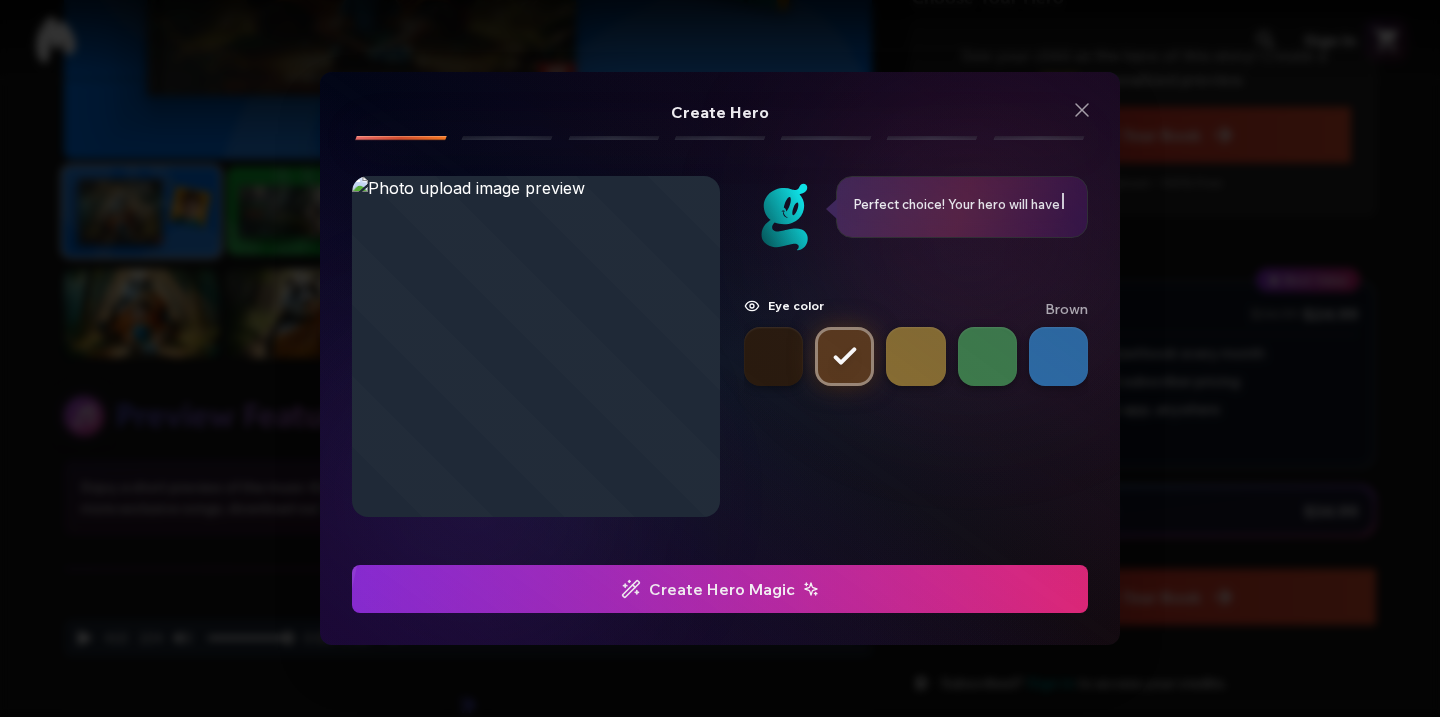 click on "Create Hero Magic" at bounding box center [720, 589] 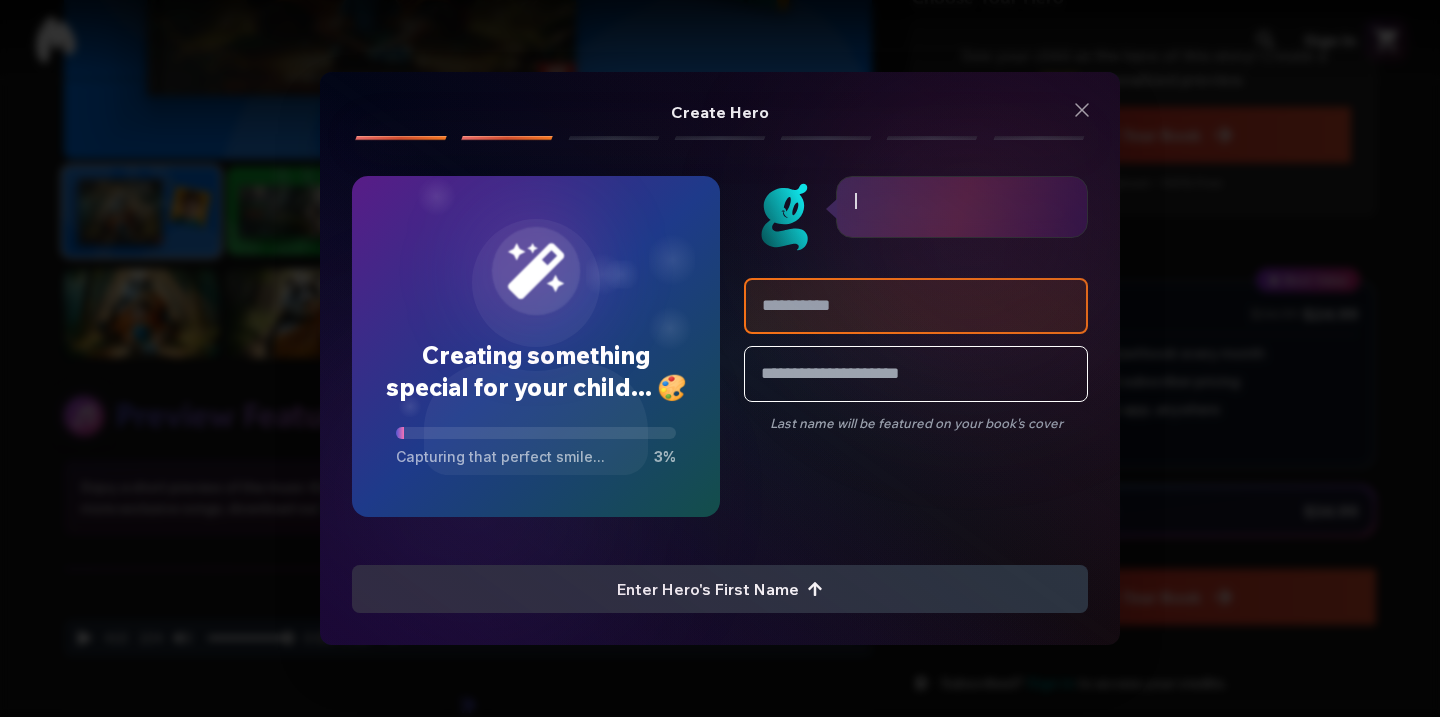 click on "Enter Hero's First Name" at bounding box center (720, 589) 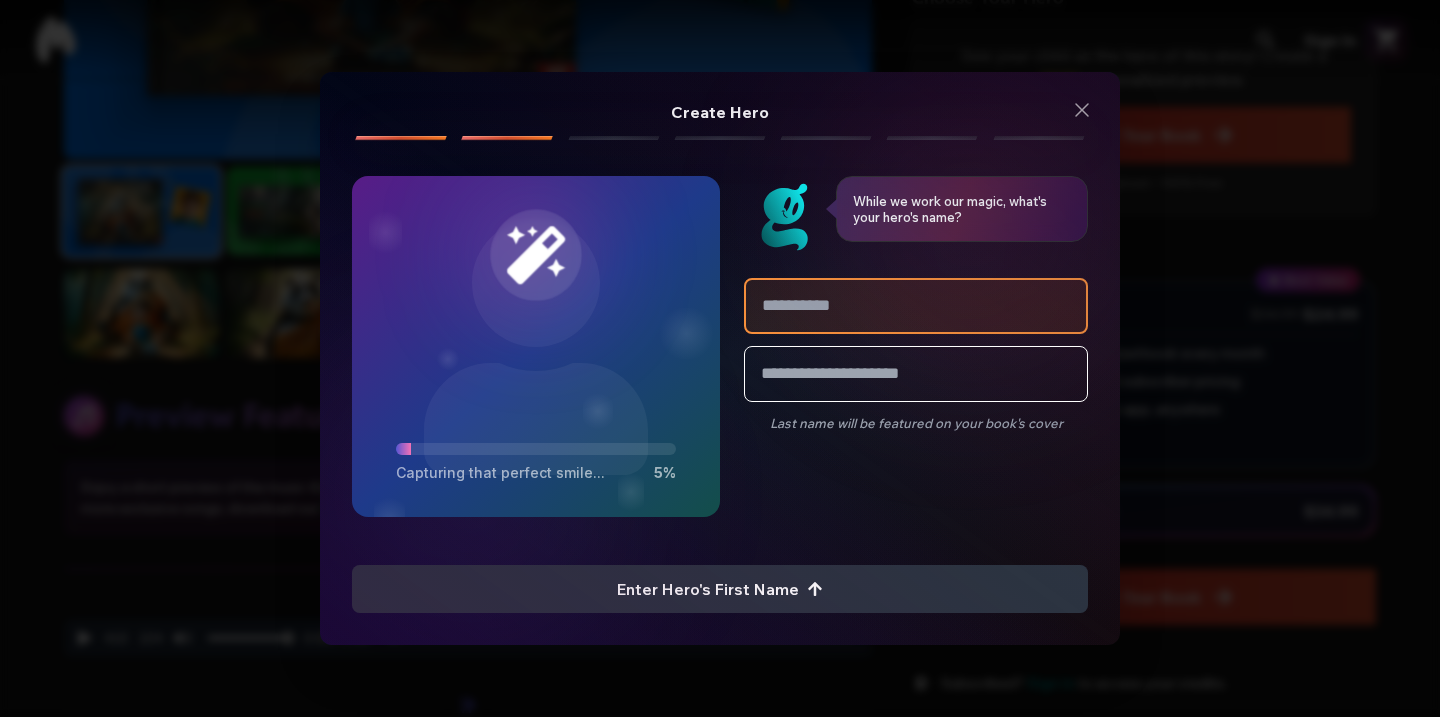 click at bounding box center [916, 306] 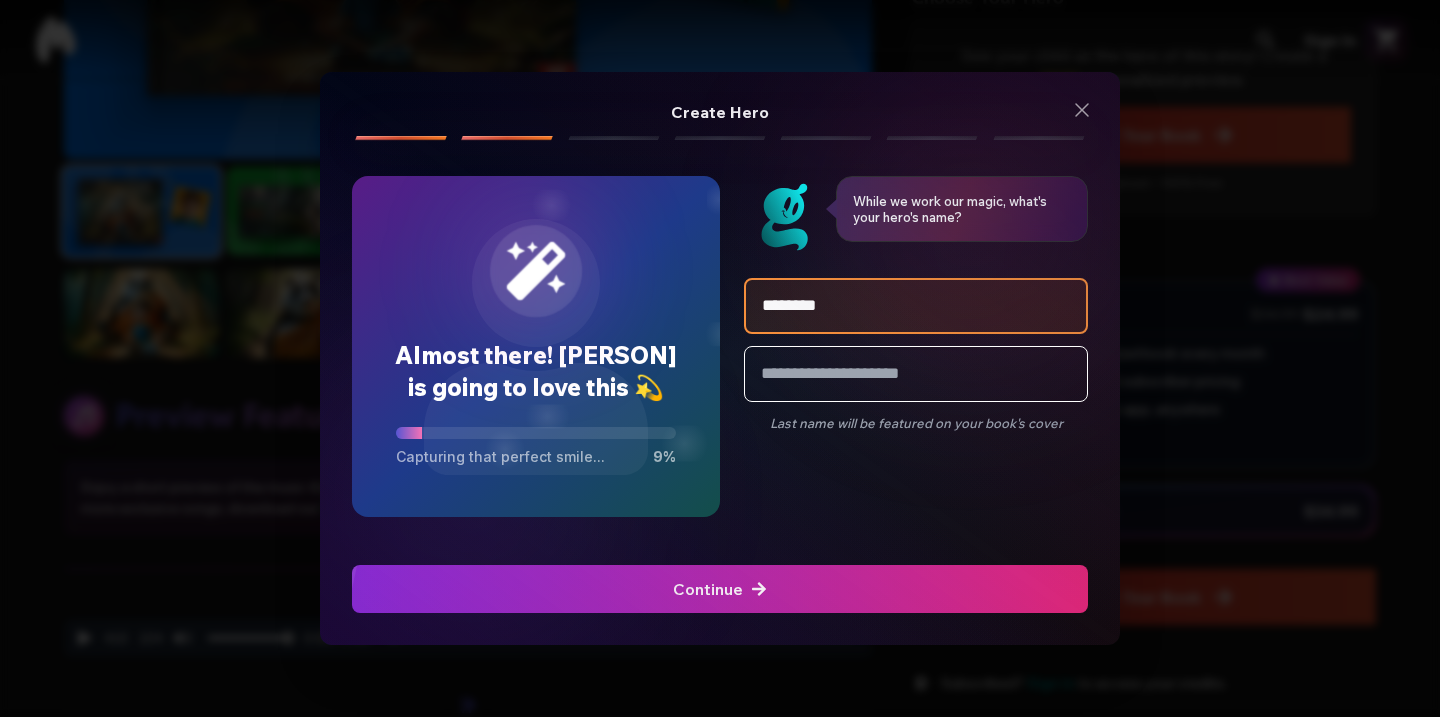 type on "*******" 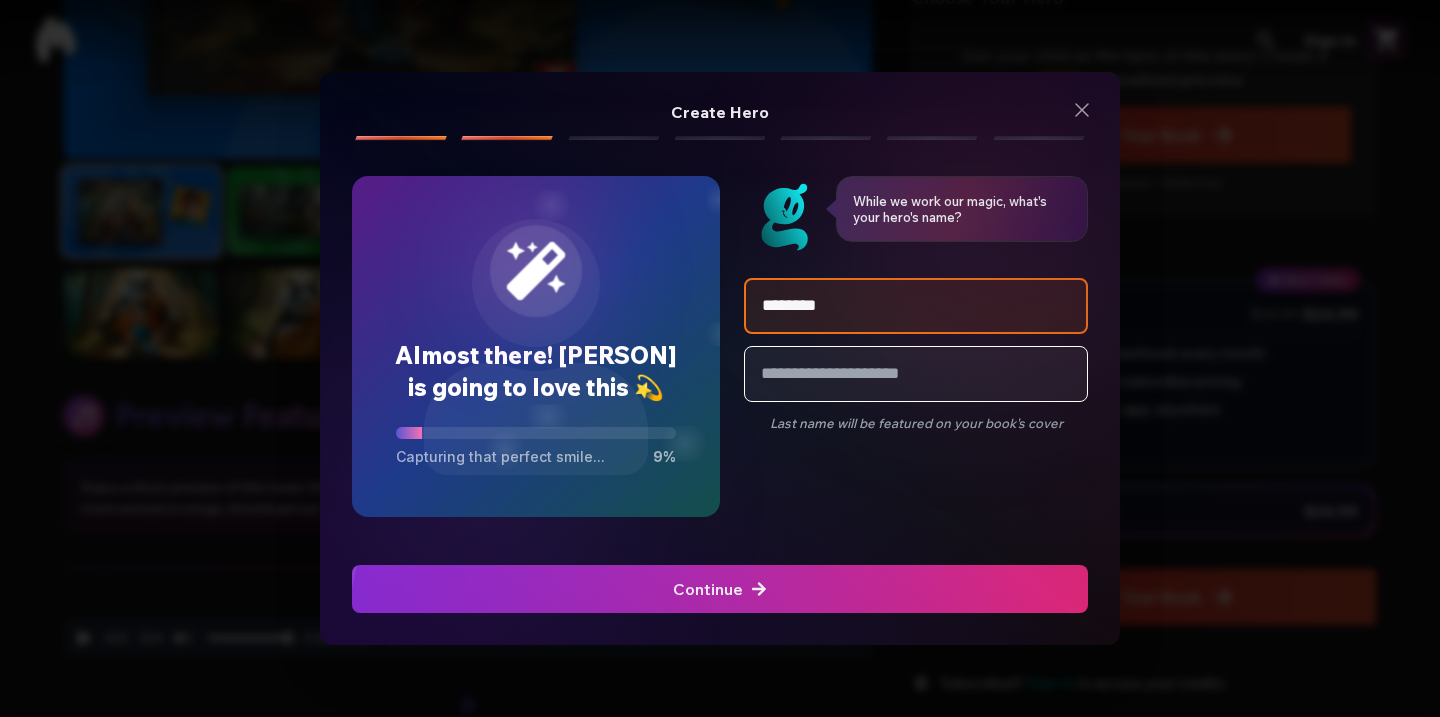 click at bounding box center [916, 374] 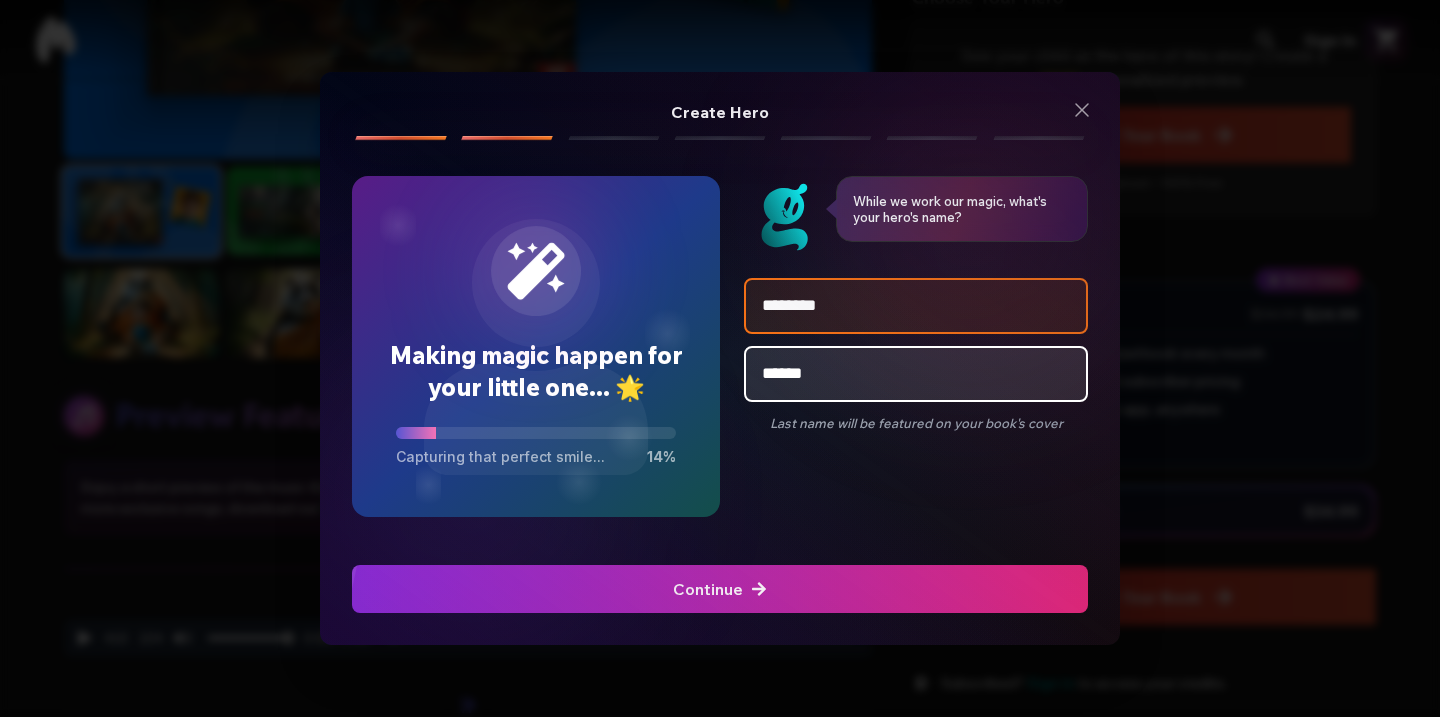 type on "******" 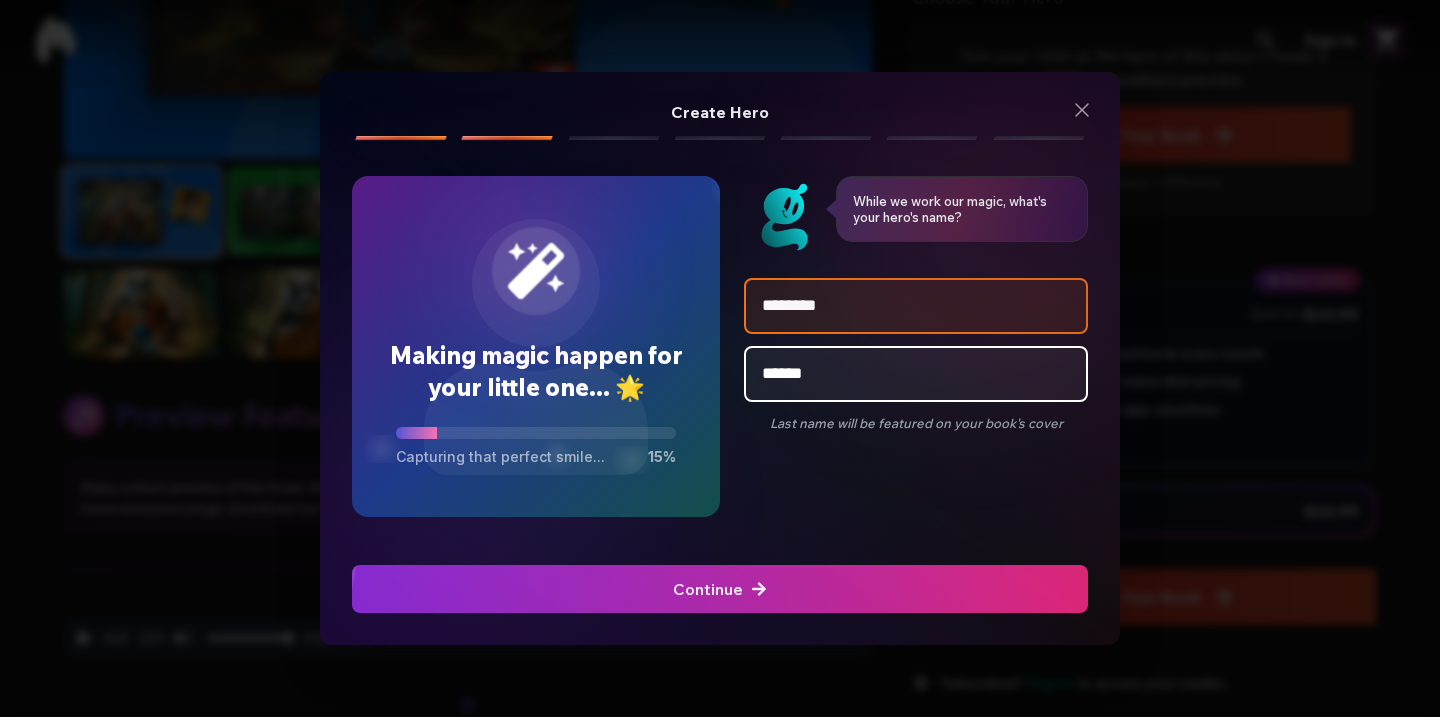 click on "Continue" at bounding box center [720, 589] 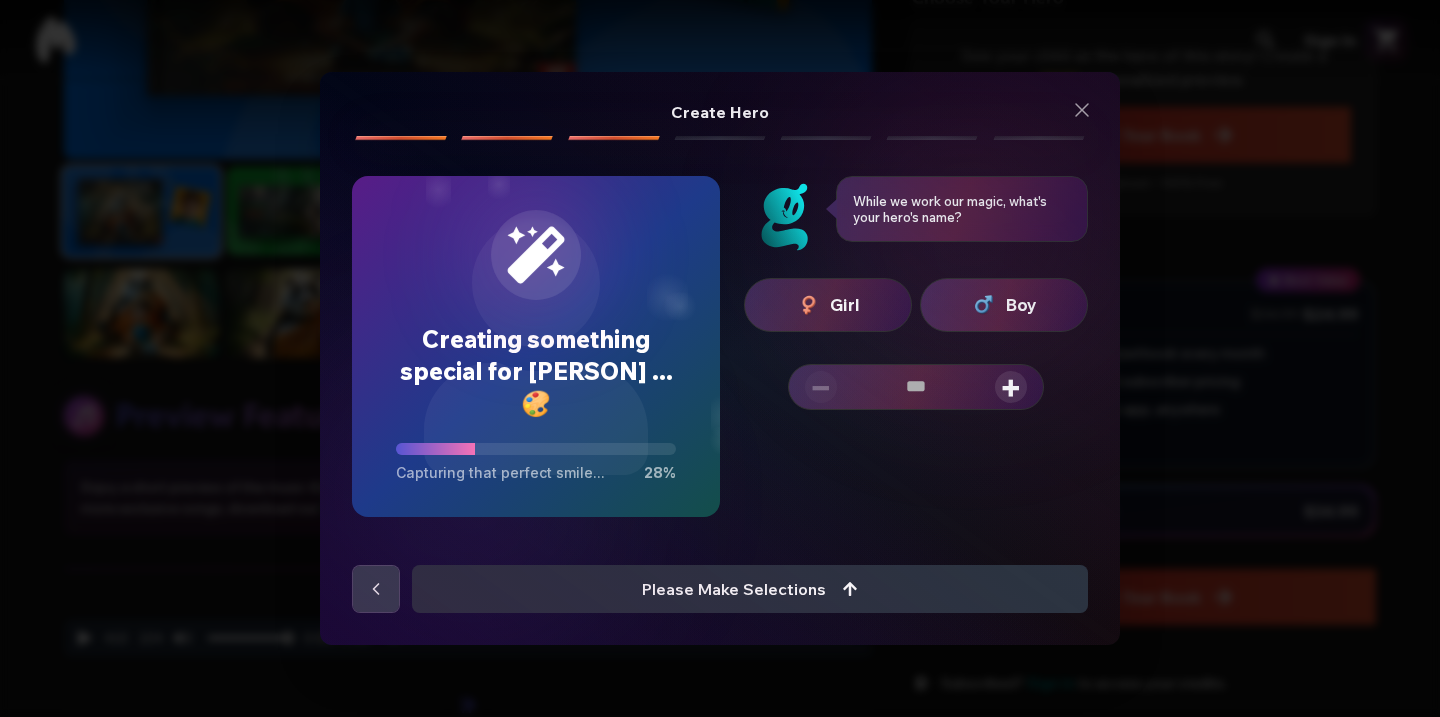 click on "Girl" at bounding box center (828, 305) 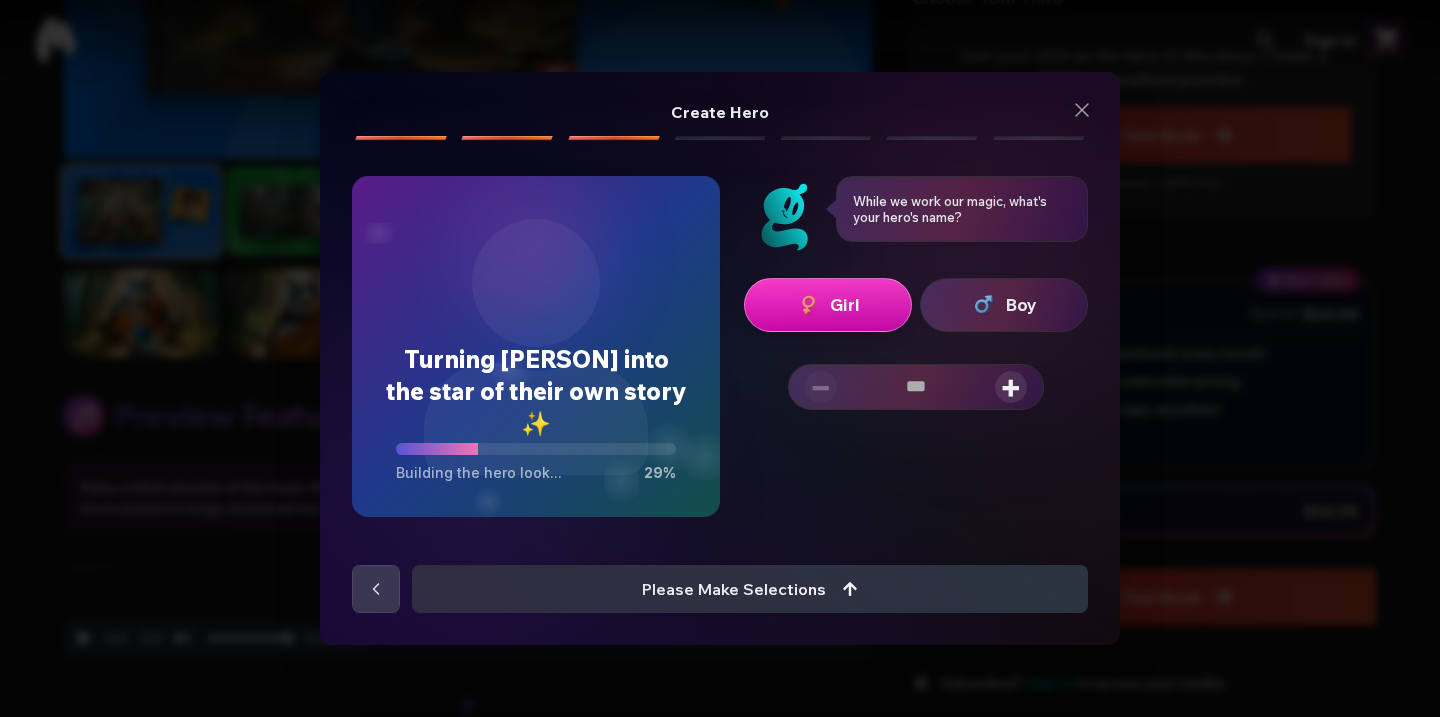 click on "+" at bounding box center [1011, 387] 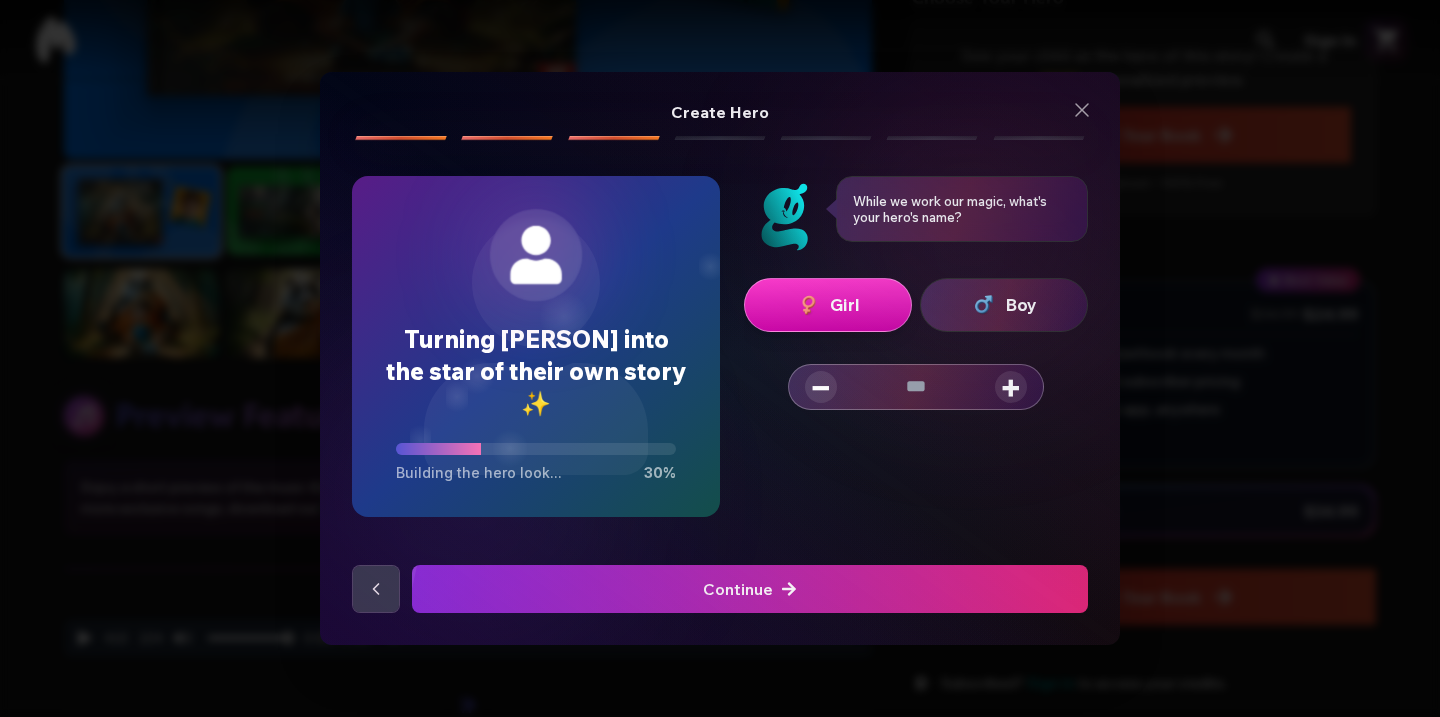 click on "+" at bounding box center [1011, 387] 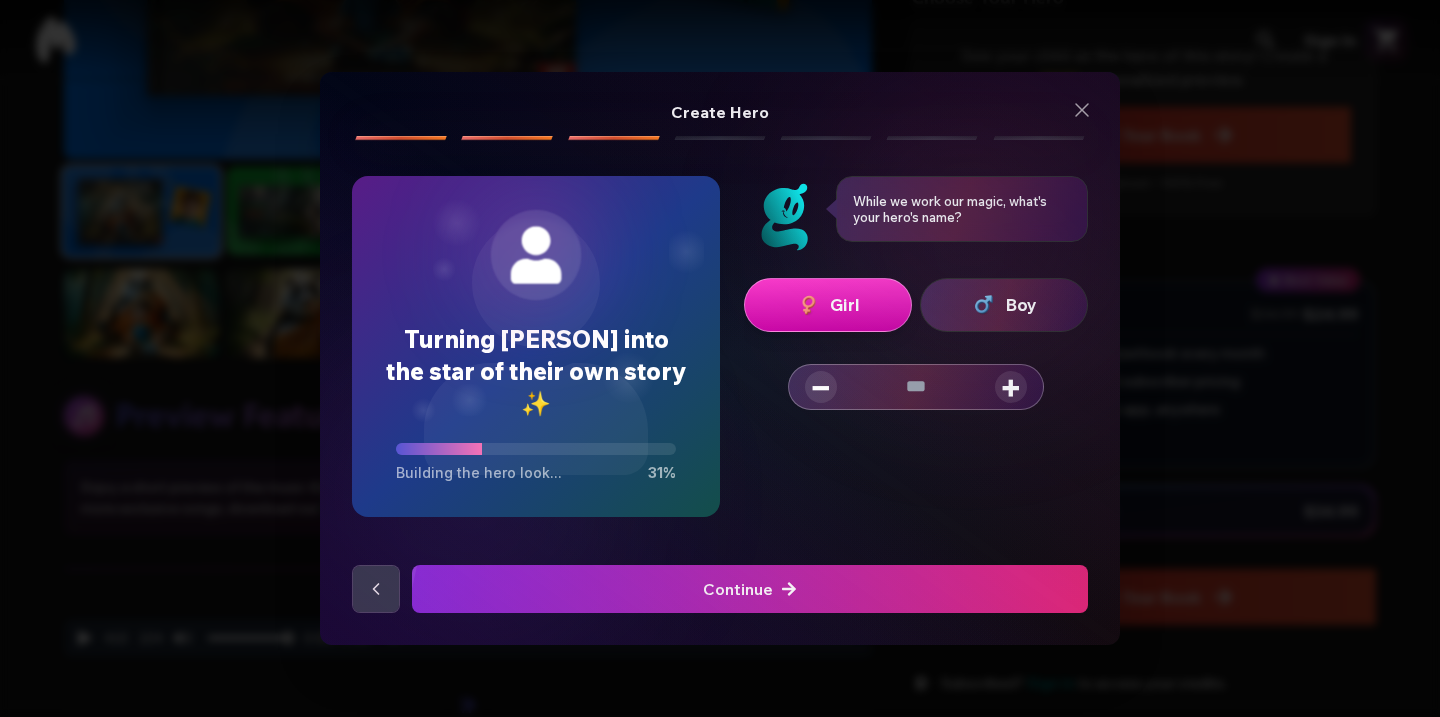 type on "*" 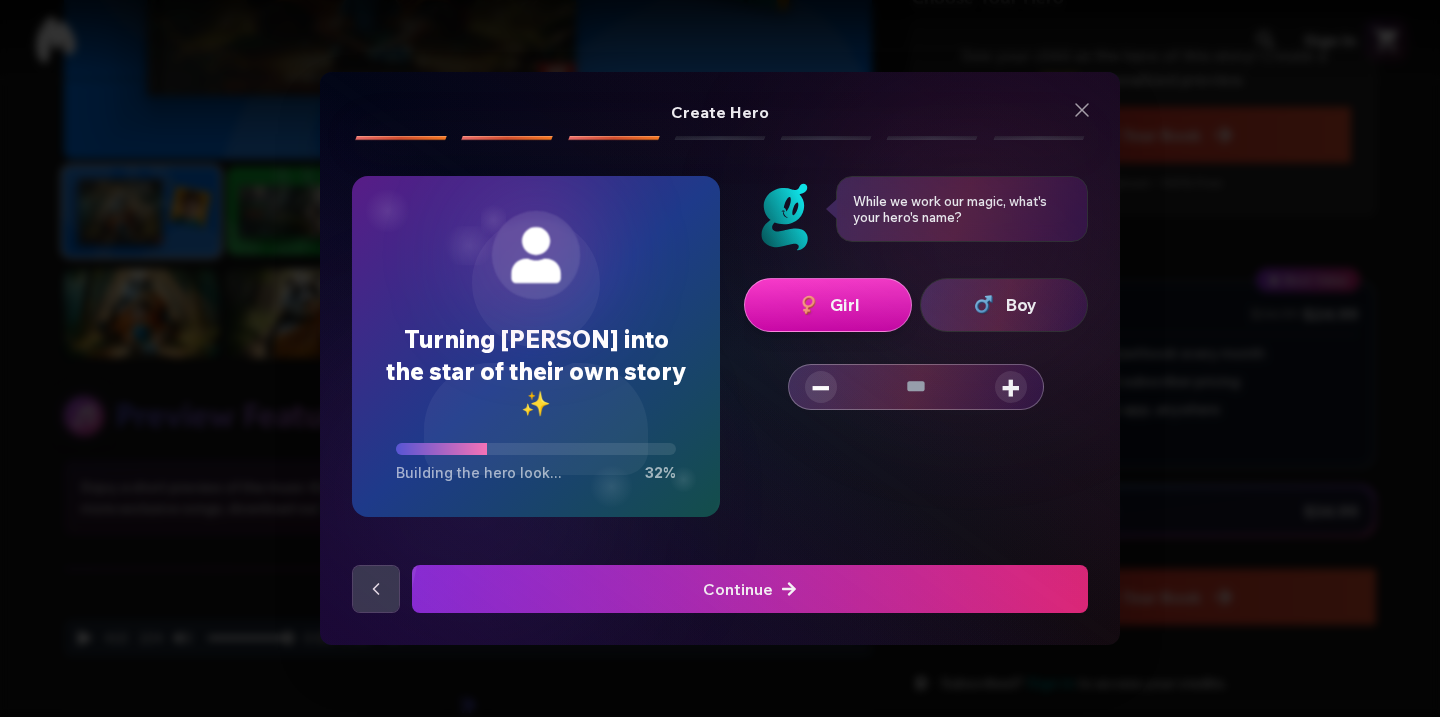click at bounding box center [750, 589] 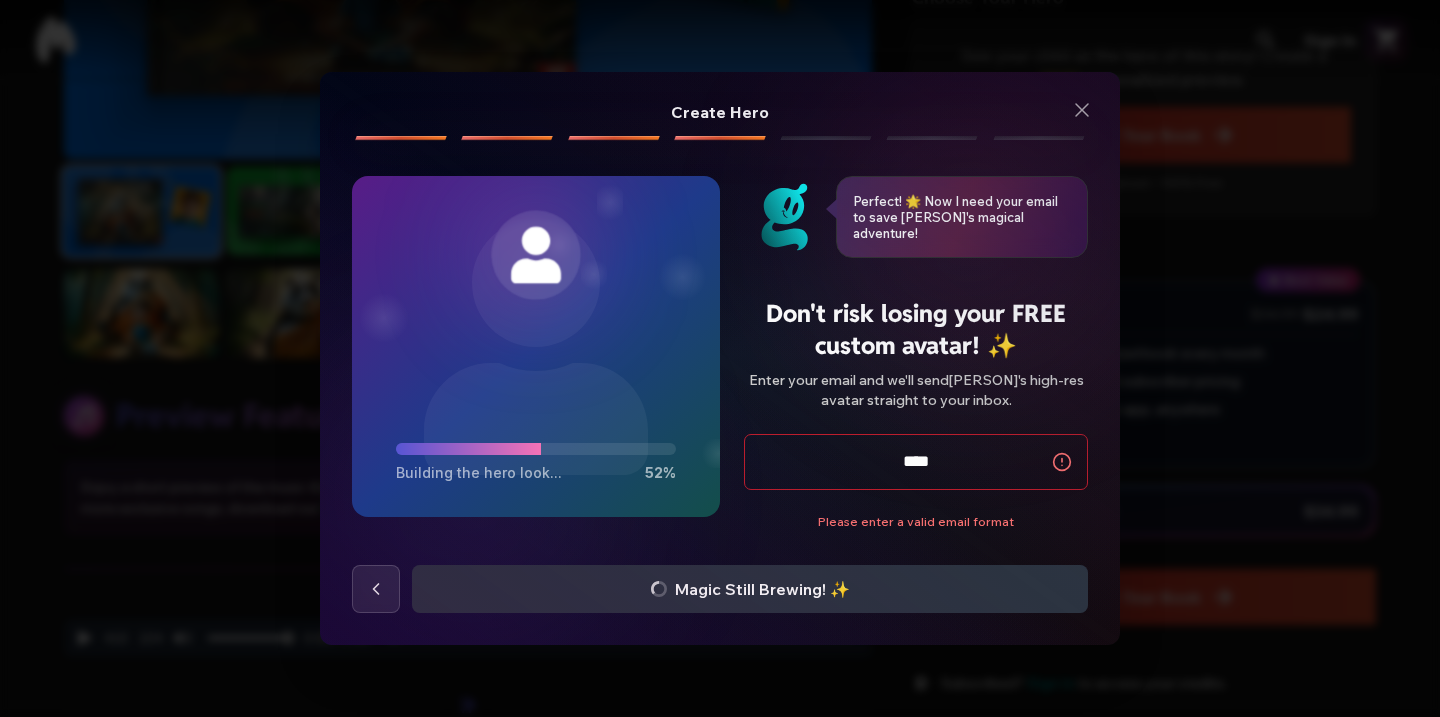 type on "**********" 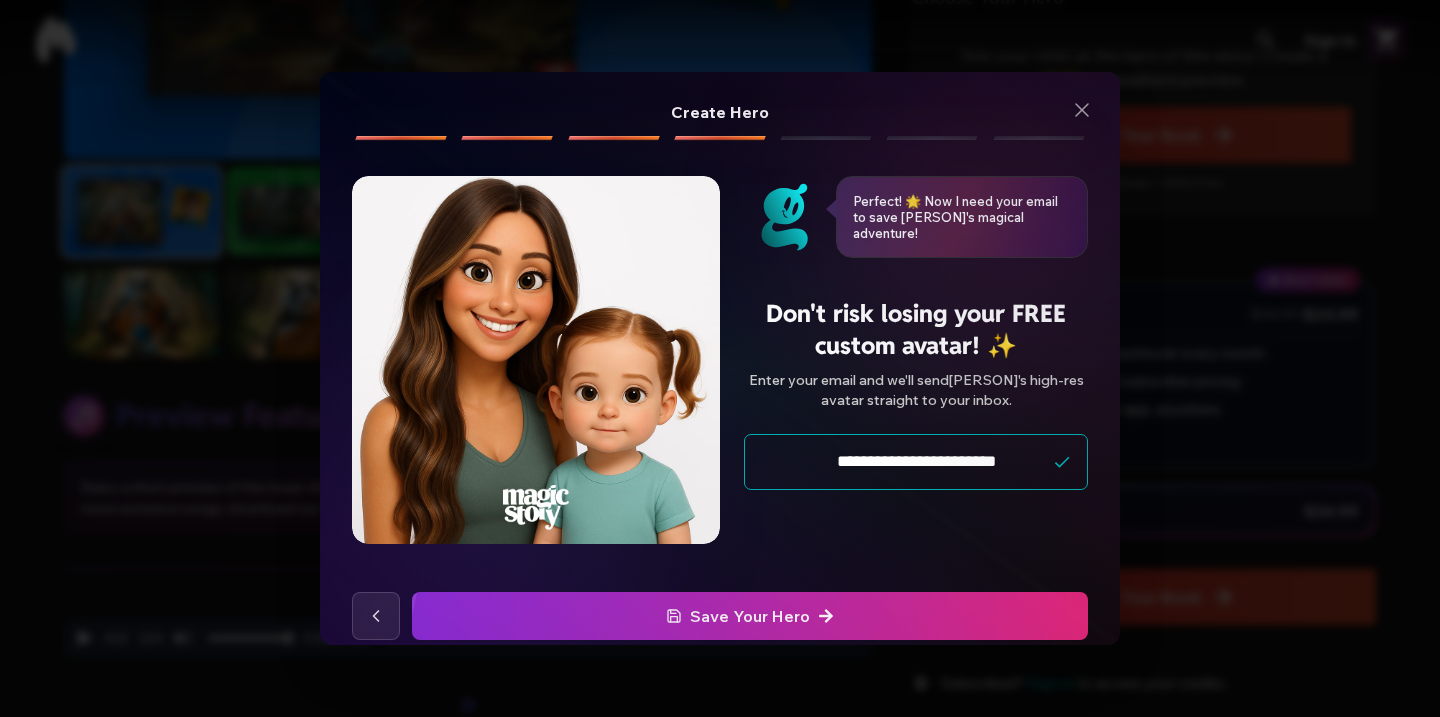 click 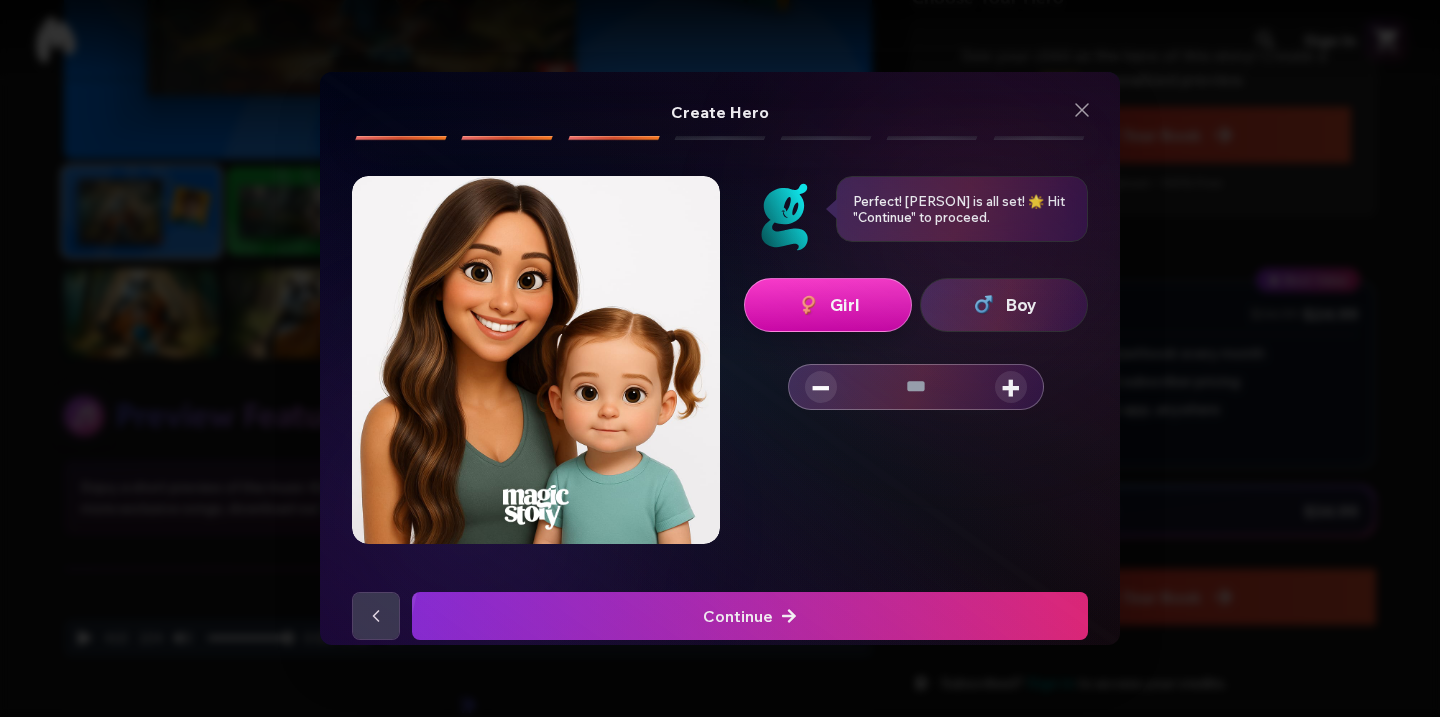 click 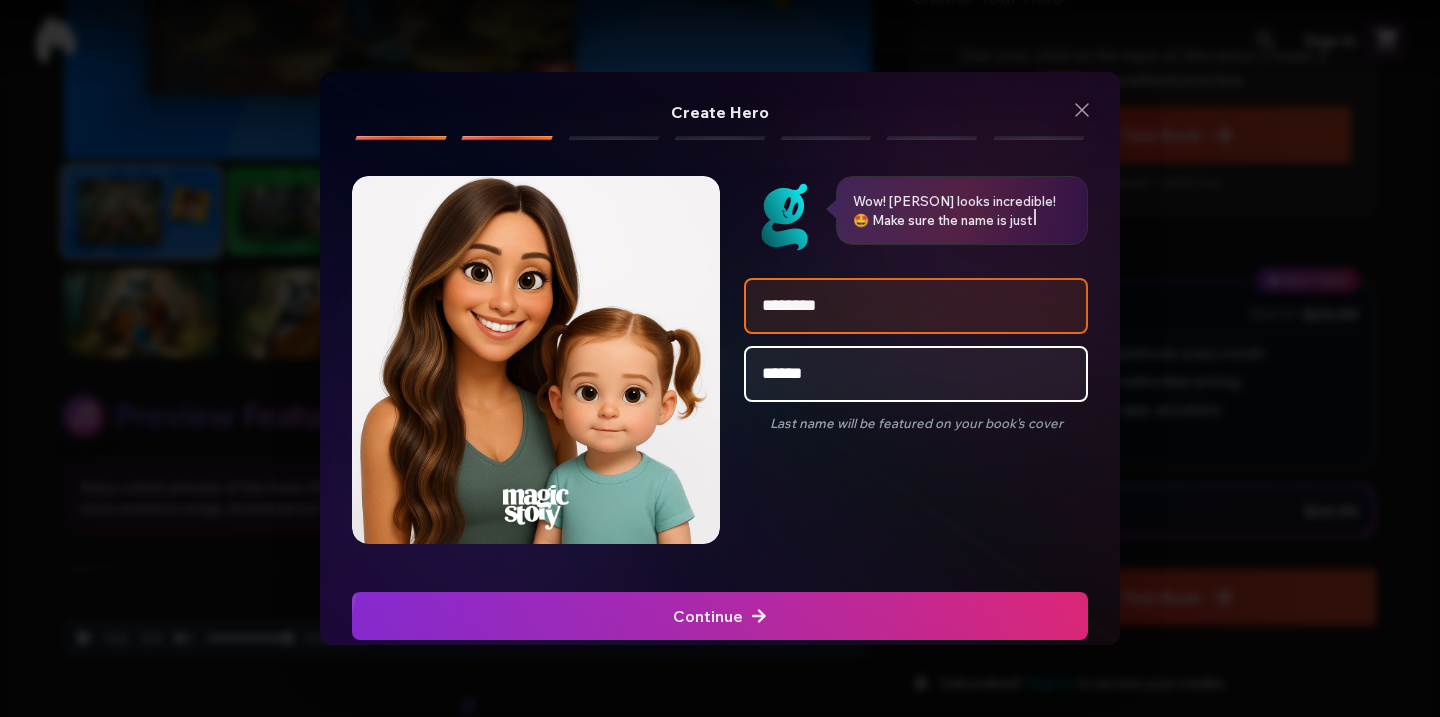 click at bounding box center (720, 616) 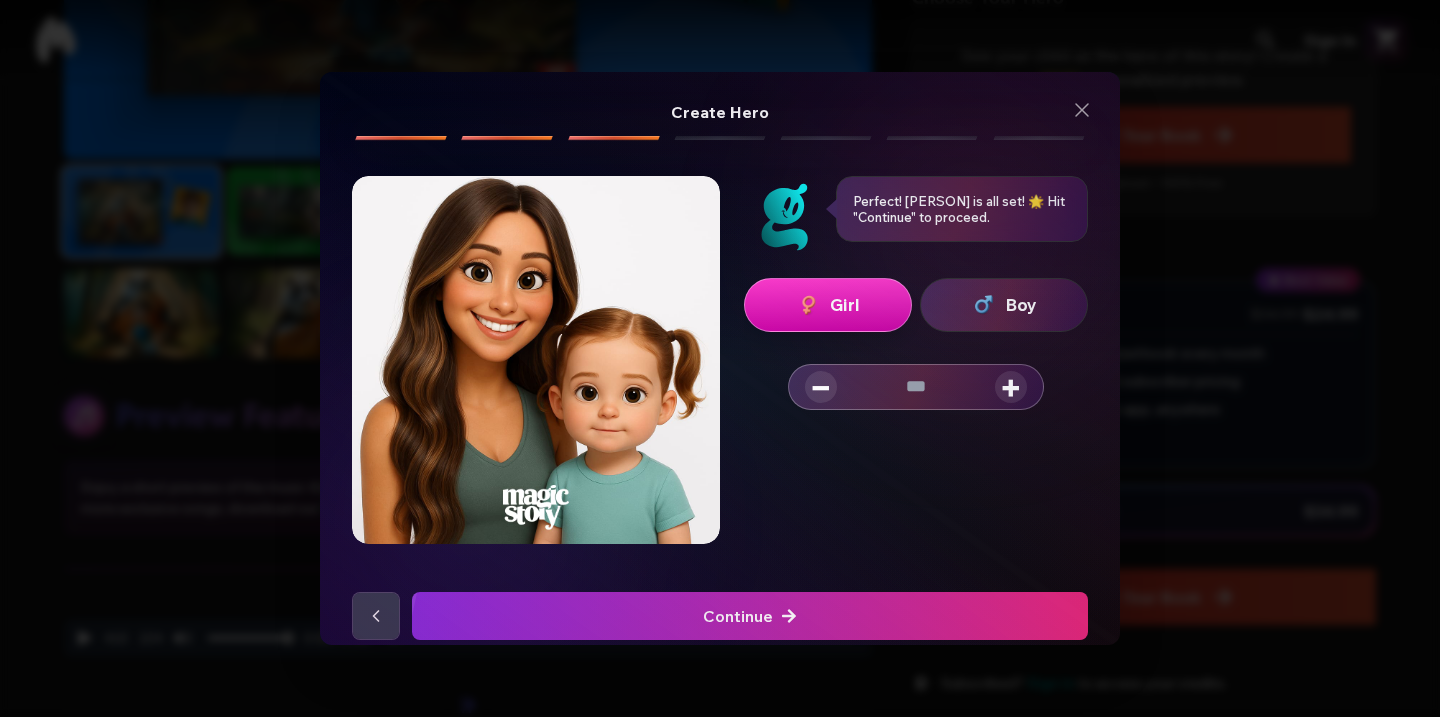 click 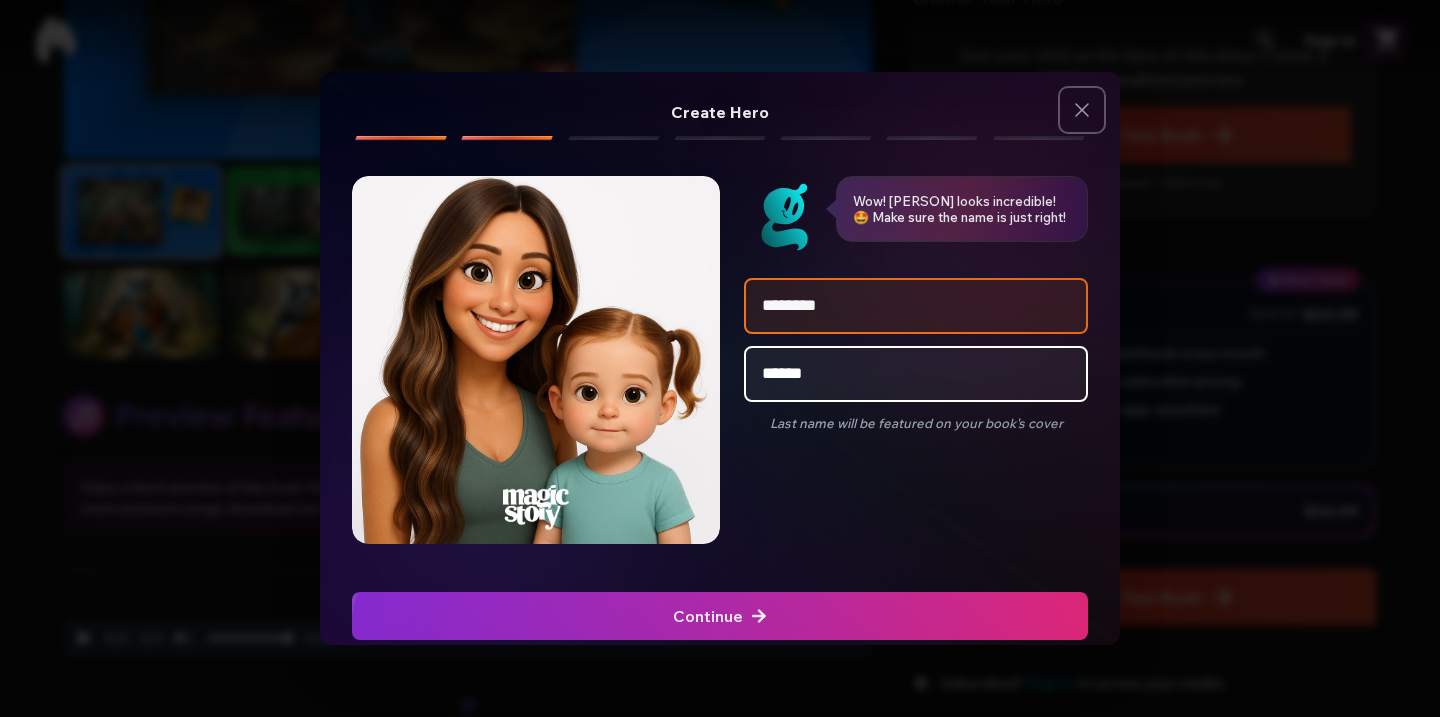 click 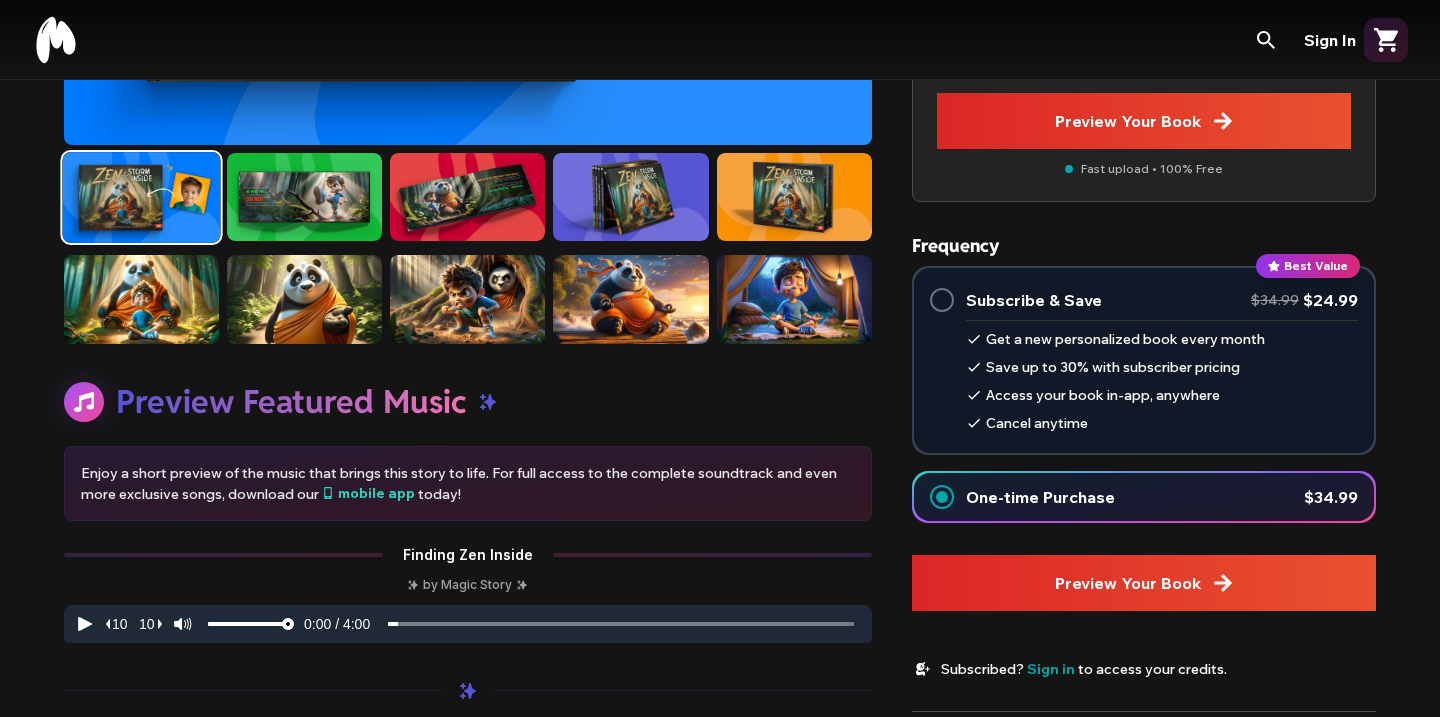 scroll, scrollTop: 442, scrollLeft: 0, axis: vertical 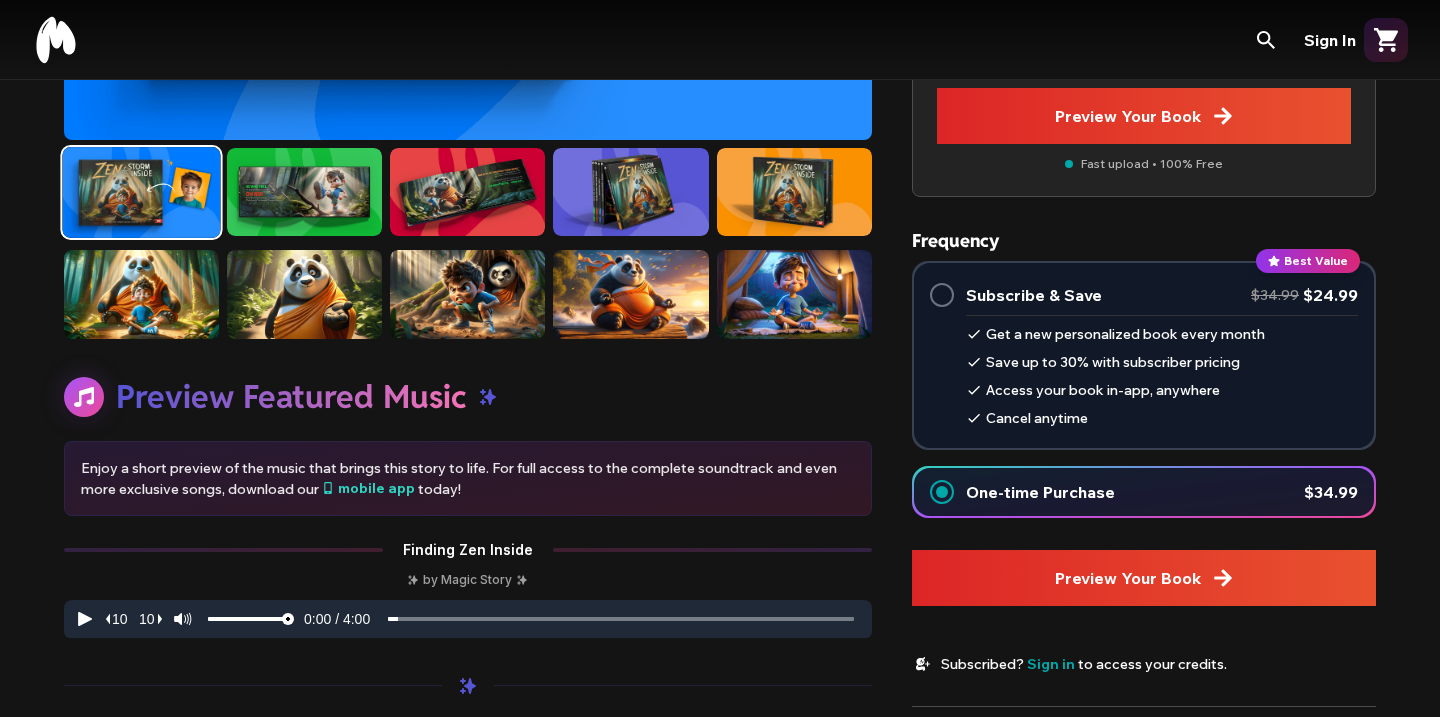 click on "Preview Your Book" at bounding box center [1144, 578] 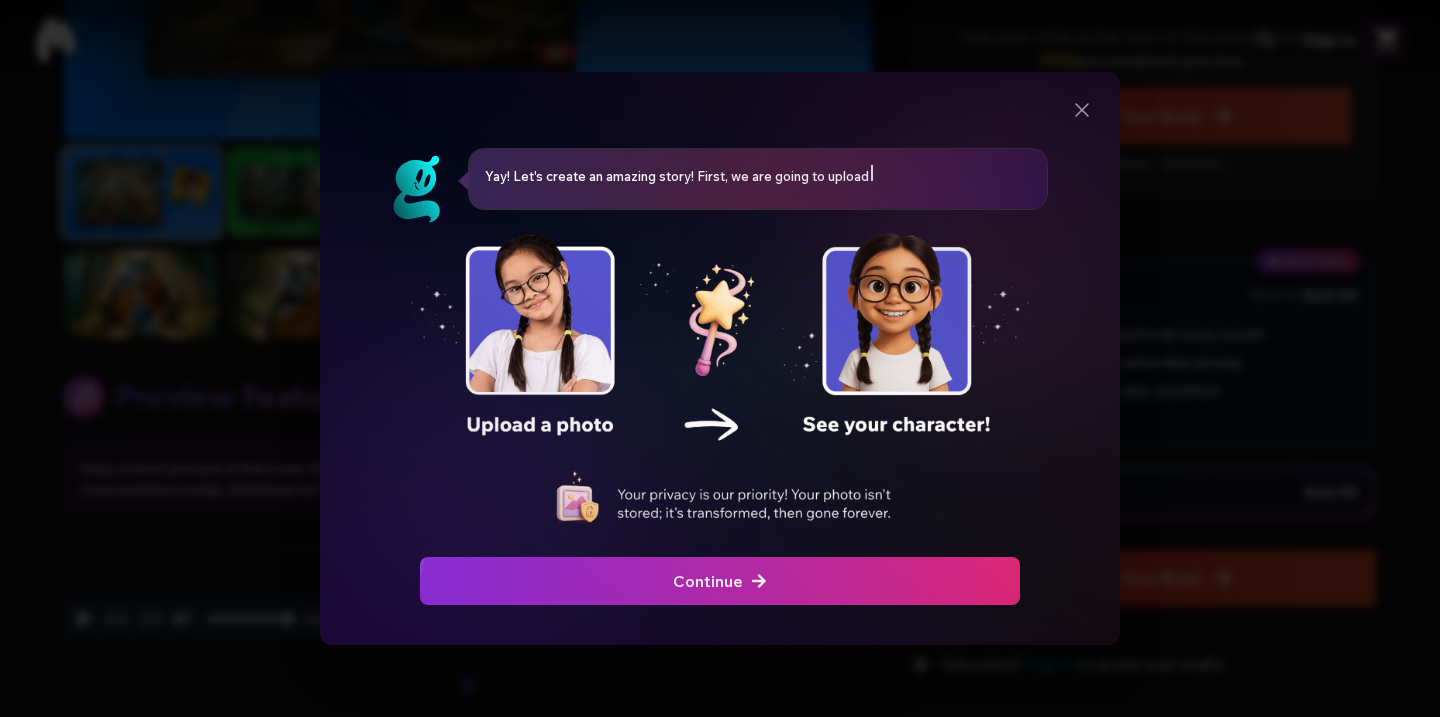 scroll, scrollTop: 0, scrollLeft: 0, axis: both 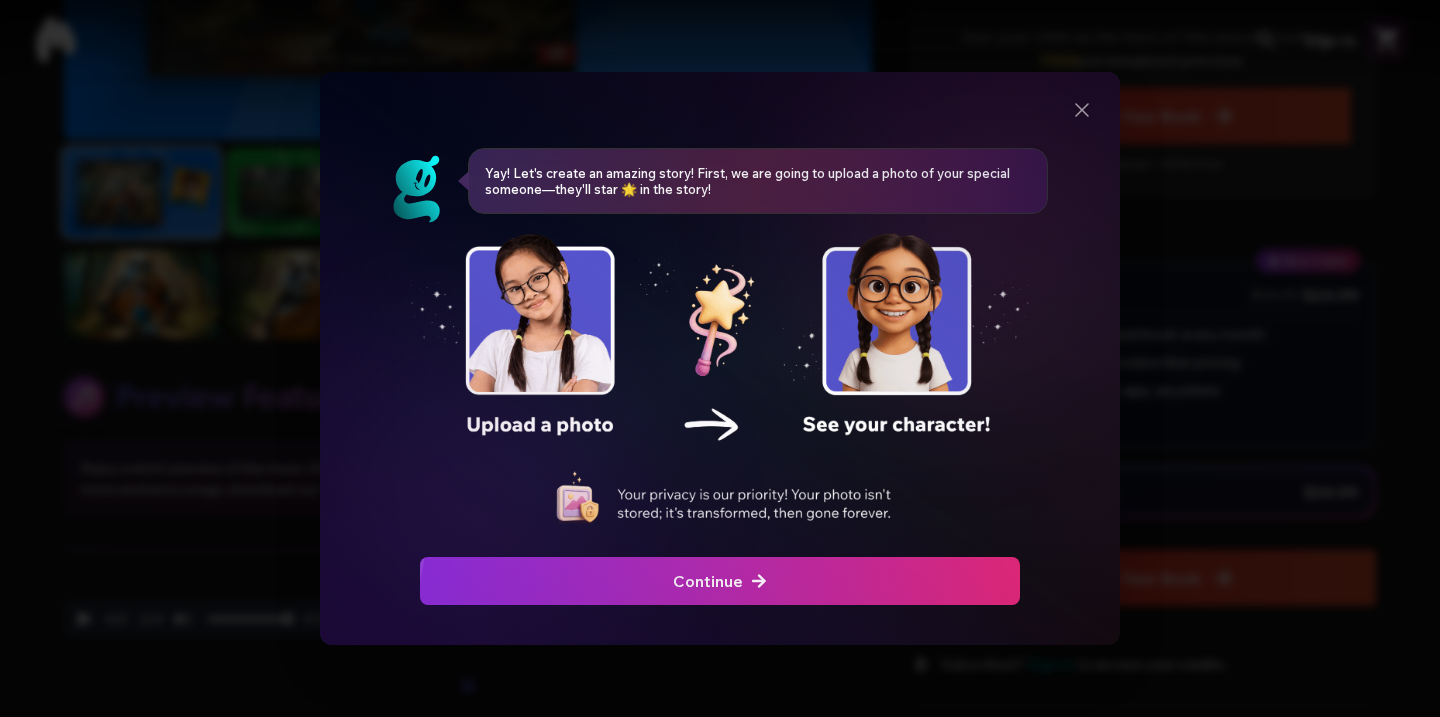 click at bounding box center [720, 581] 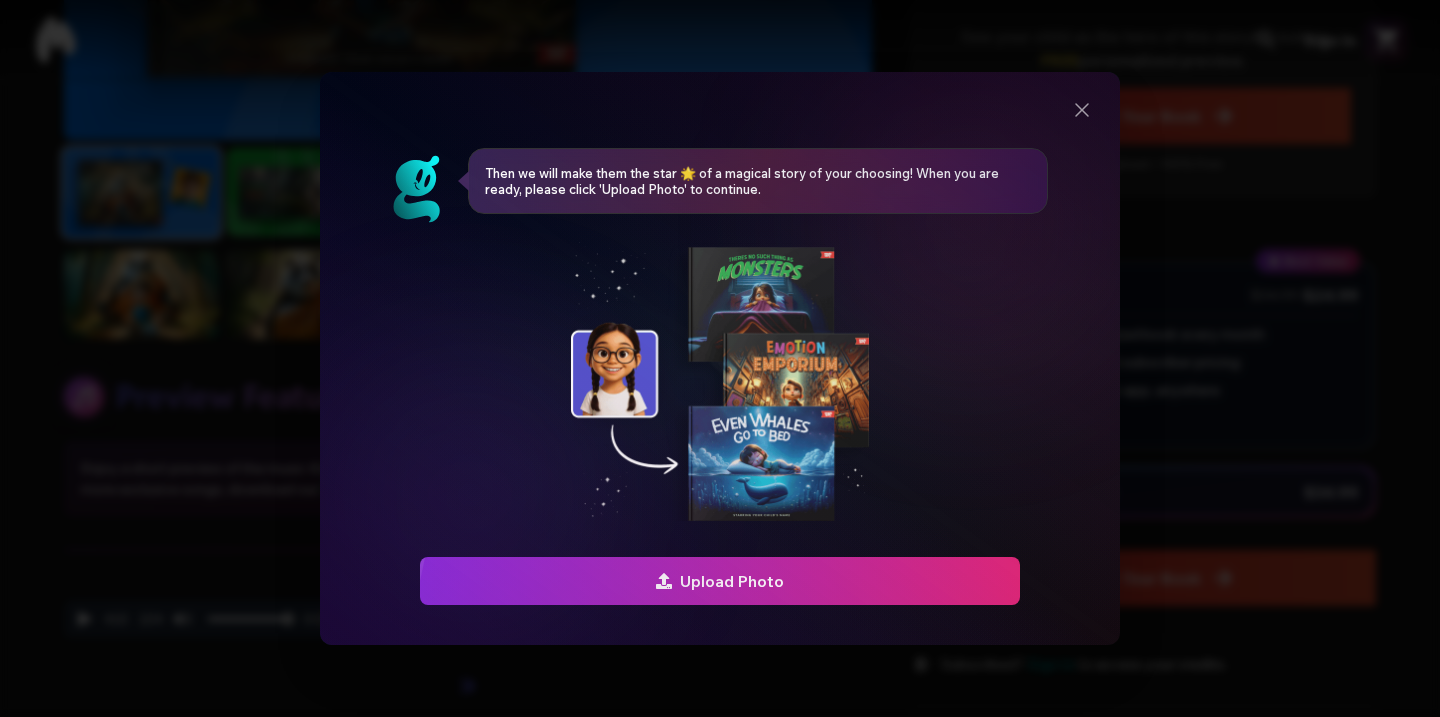 click at bounding box center (720, 581) 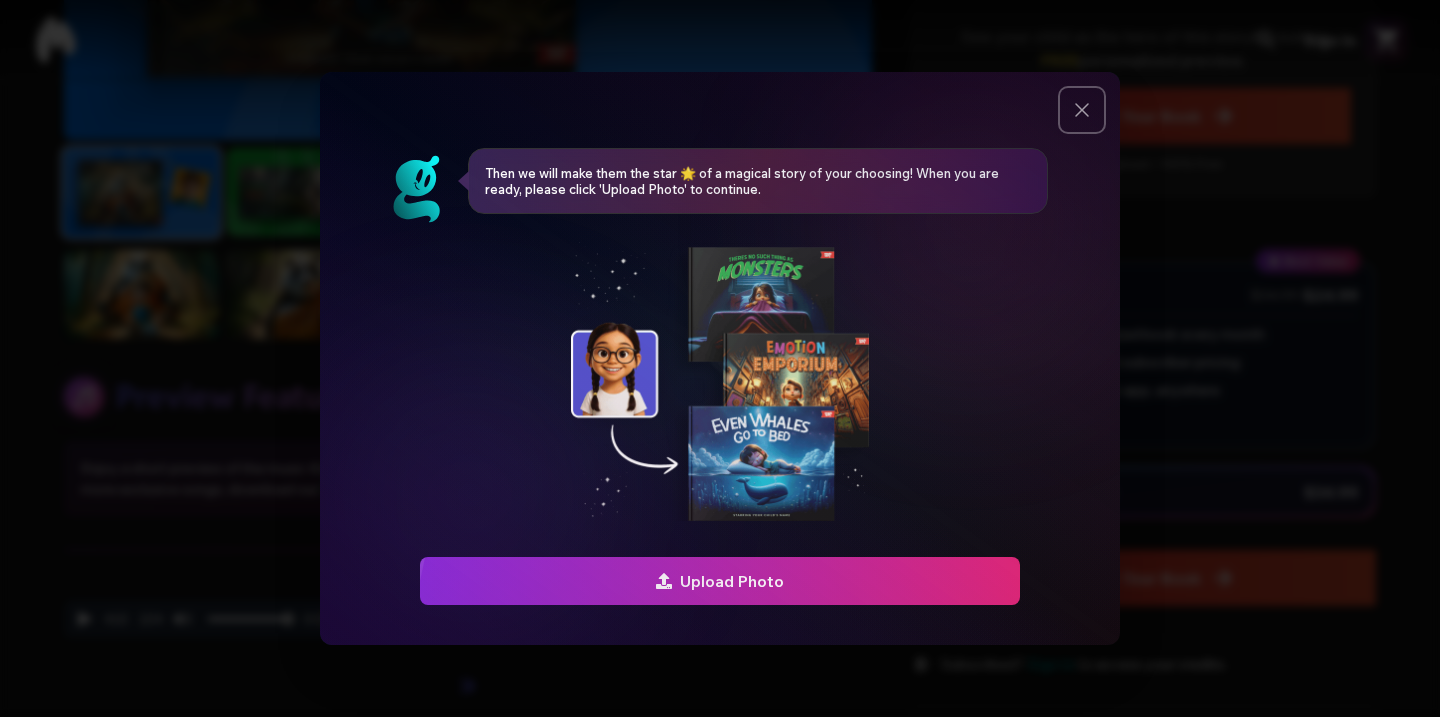 click 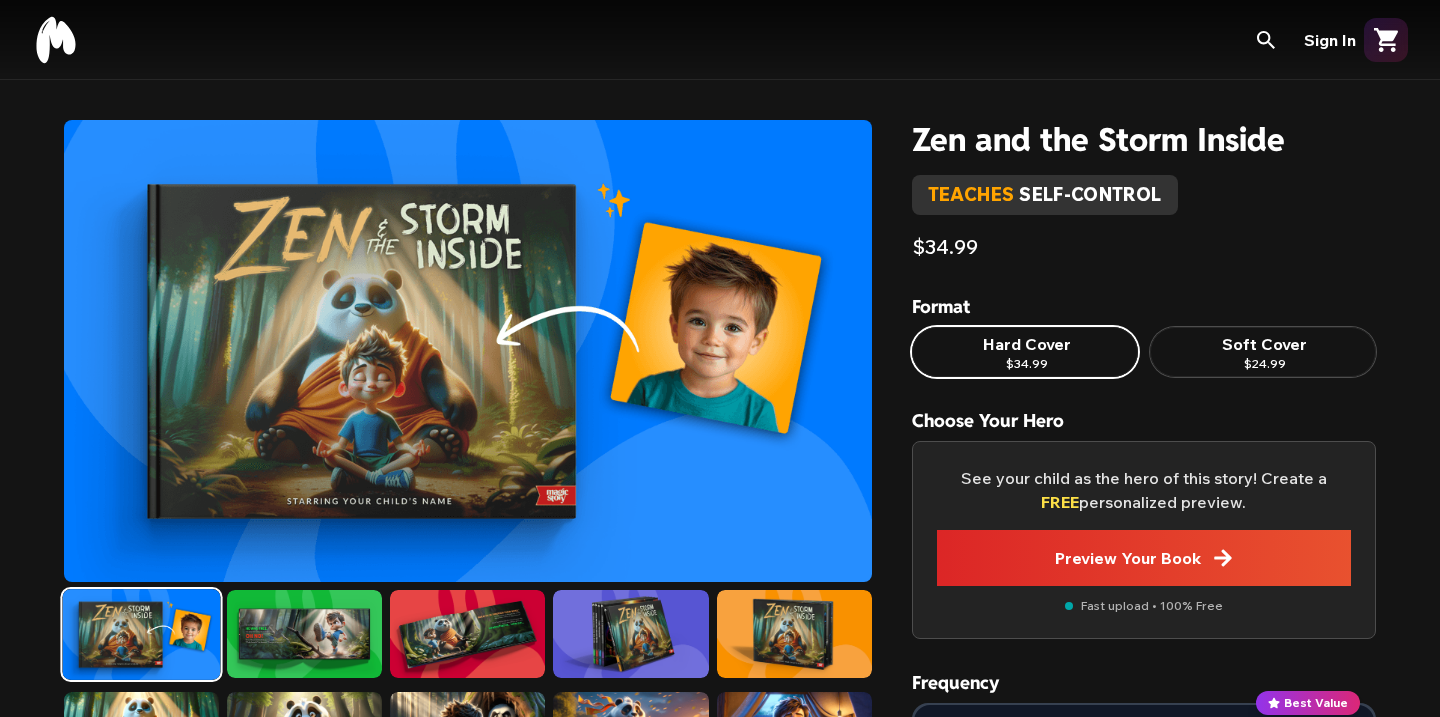 scroll, scrollTop: 442, scrollLeft: 0, axis: vertical 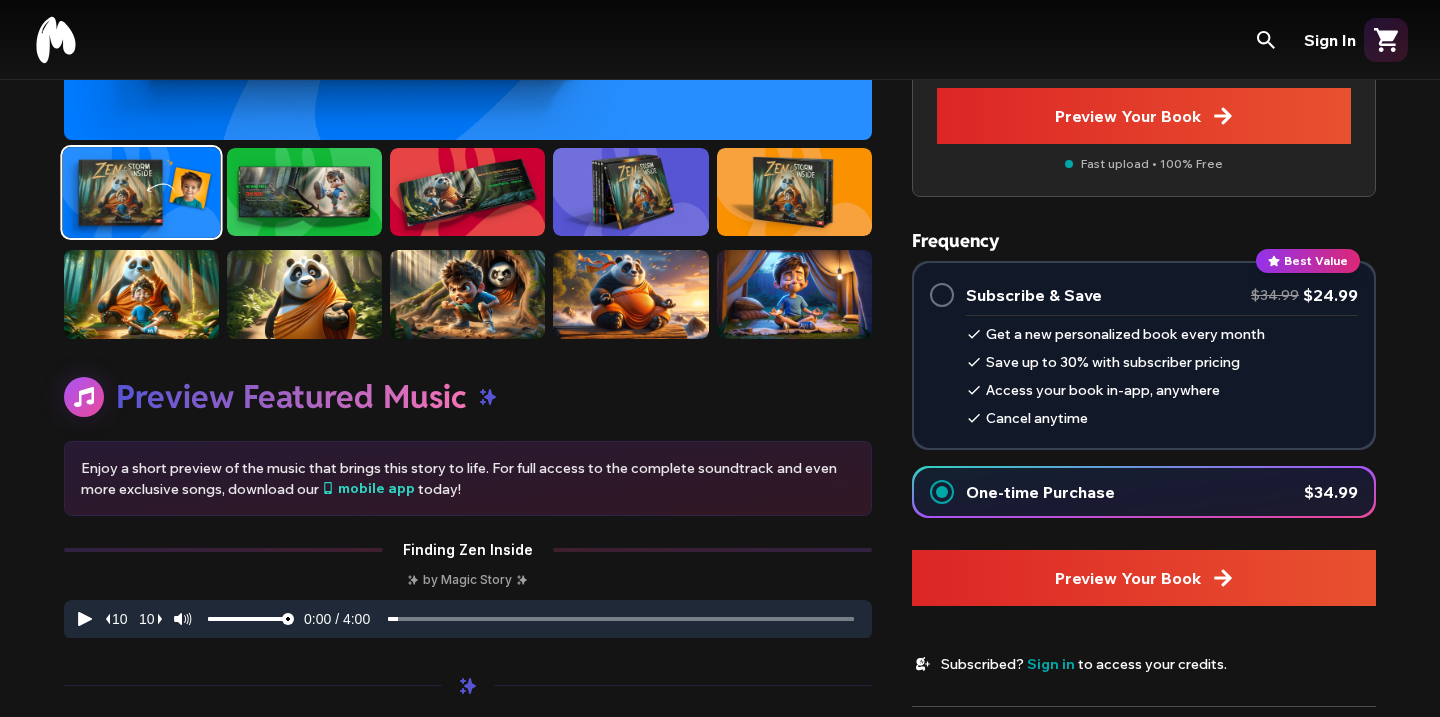click on "Preview Your Book" at bounding box center (1144, 116) 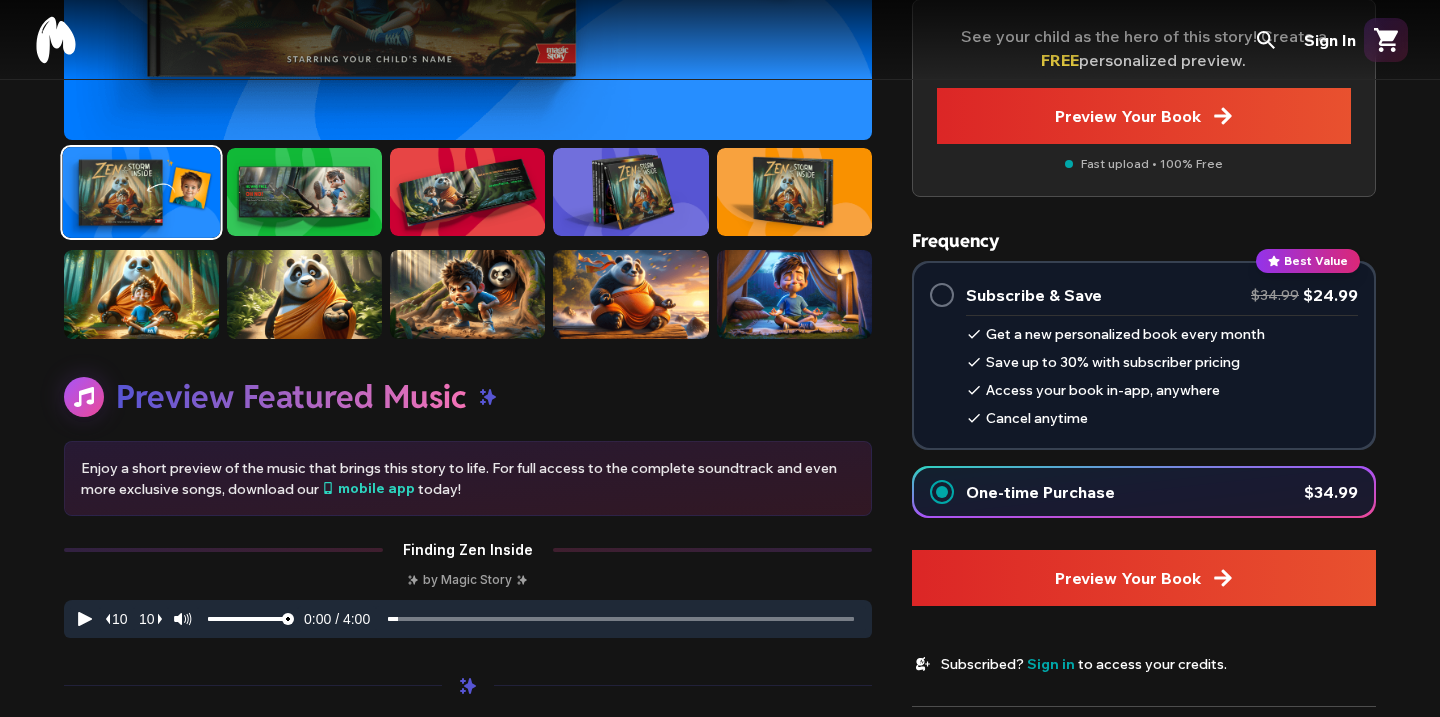click on "No image selected Yay! Let's create an amazing story! First, we are going to upload a photo of your special someone—they'll star 🌟 in the story! Yay! Let's create an amazing story! First, we are going to upload a photo of your special someone—they'll star 🌟 in the story! Continue Continue" at bounding box center [720, 358] 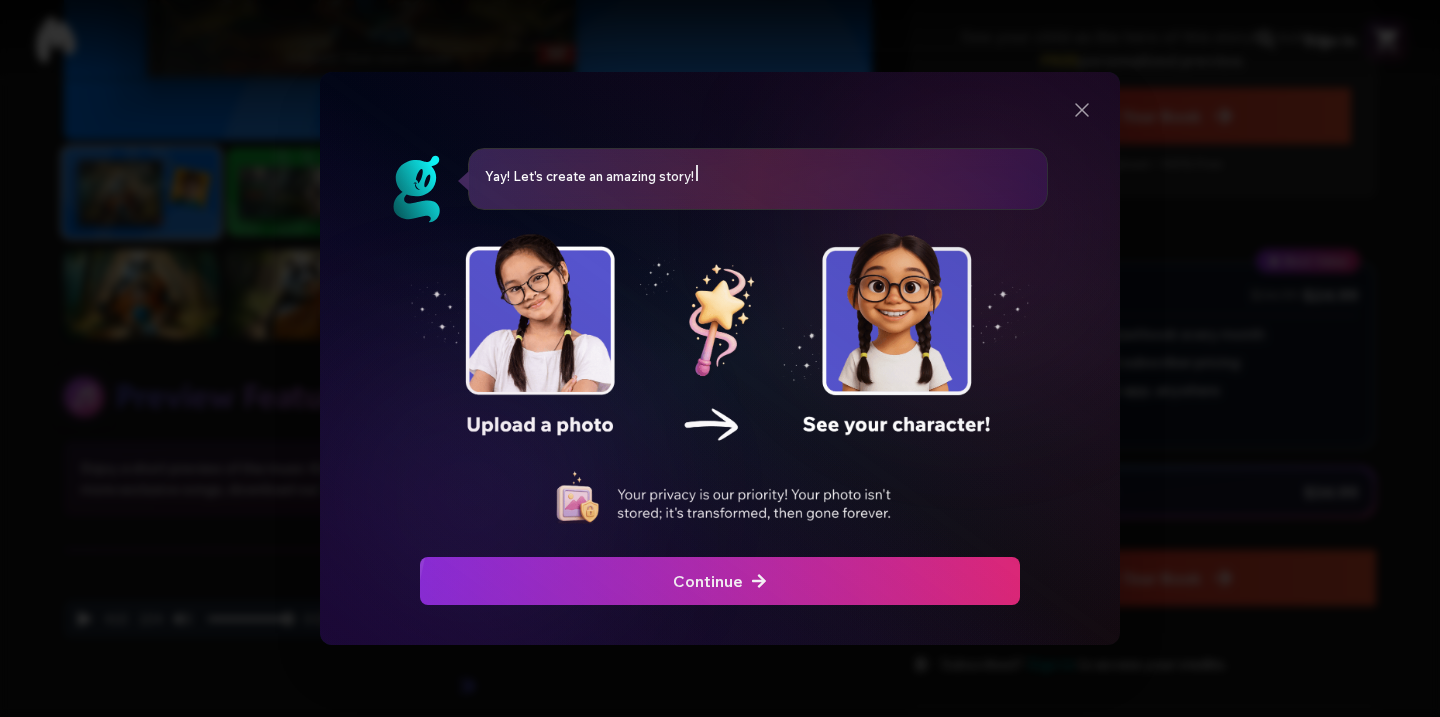scroll, scrollTop: 0, scrollLeft: 0, axis: both 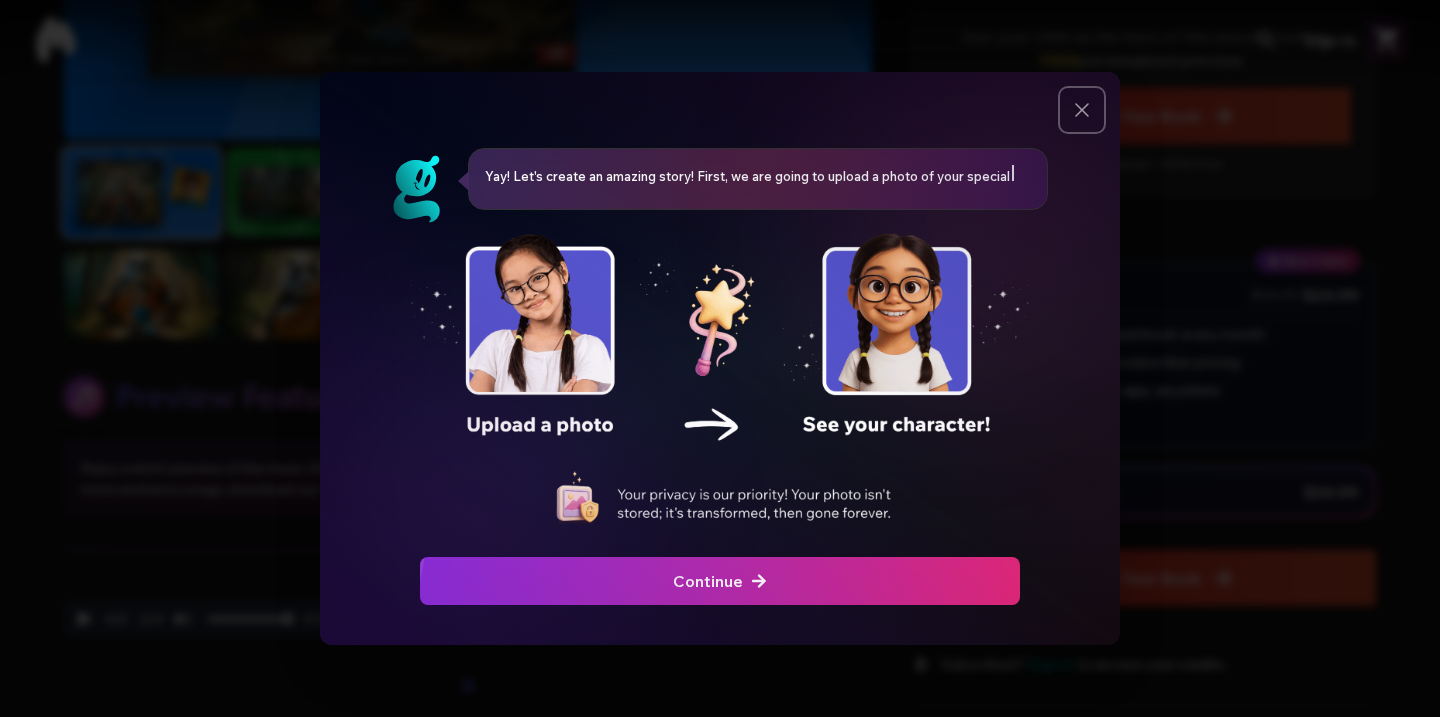 click 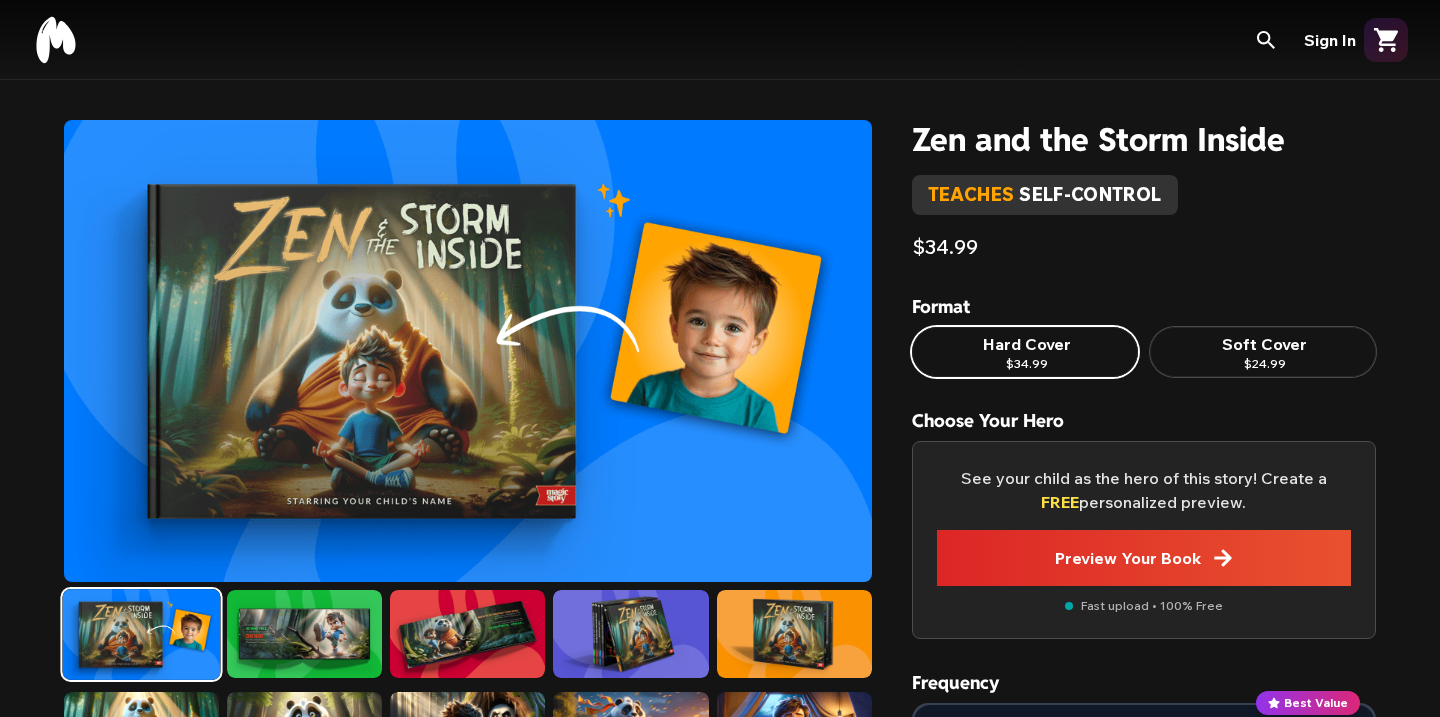scroll, scrollTop: 442, scrollLeft: 0, axis: vertical 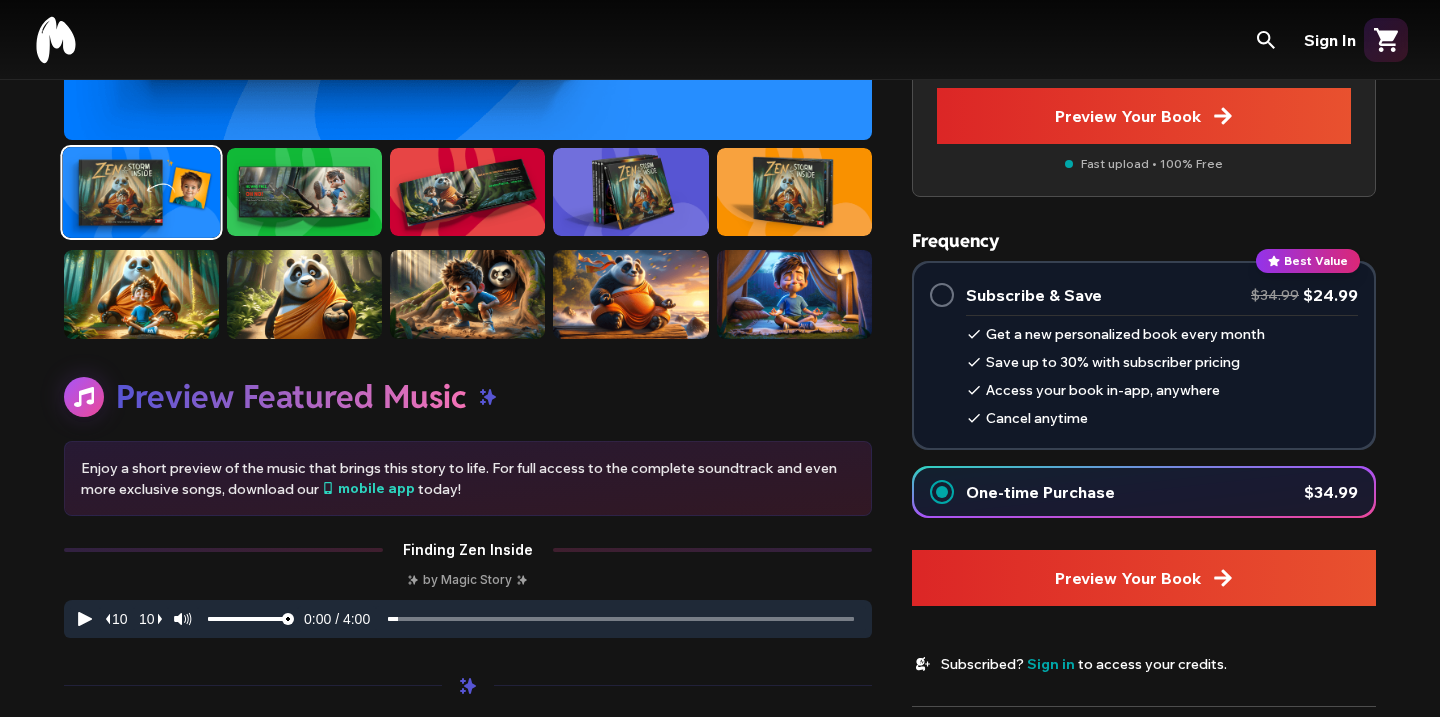 click on "Sign In" at bounding box center (1330, 40) 